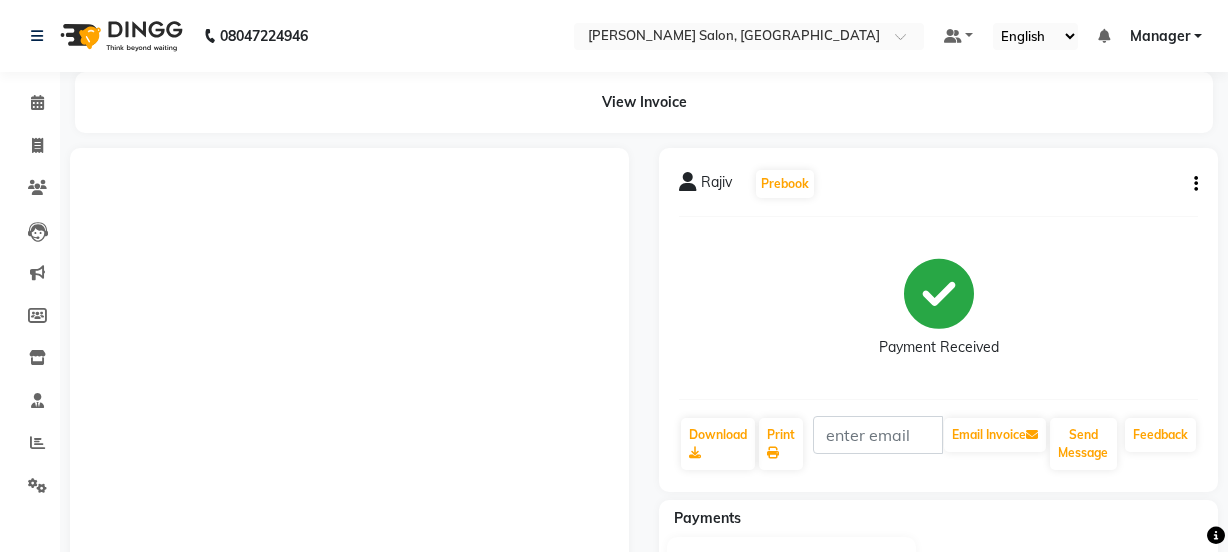 scroll, scrollTop: 0, scrollLeft: 0, axis: both 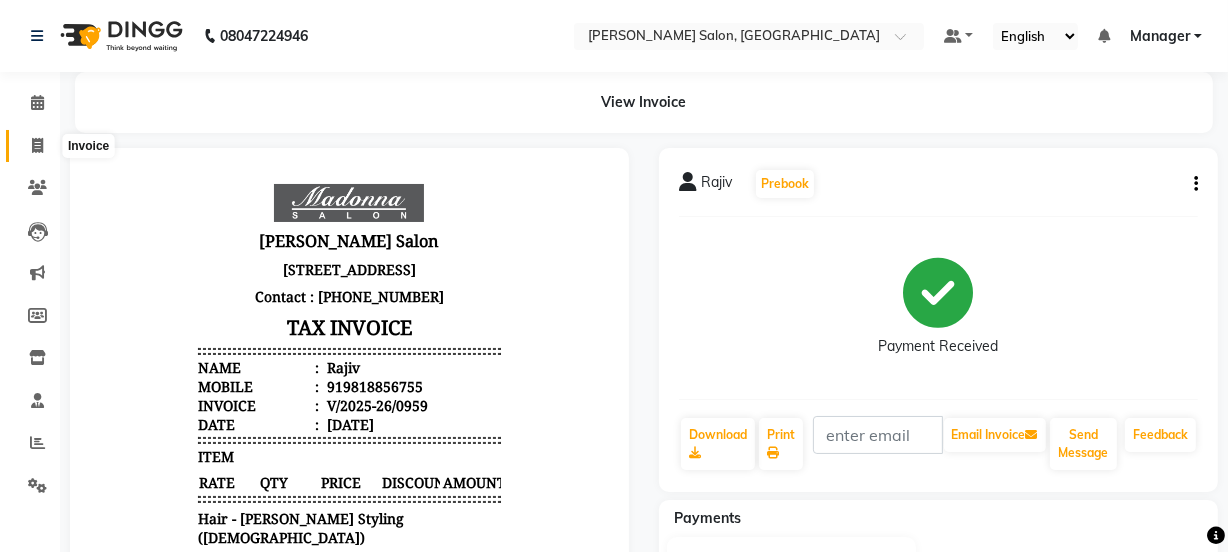 click 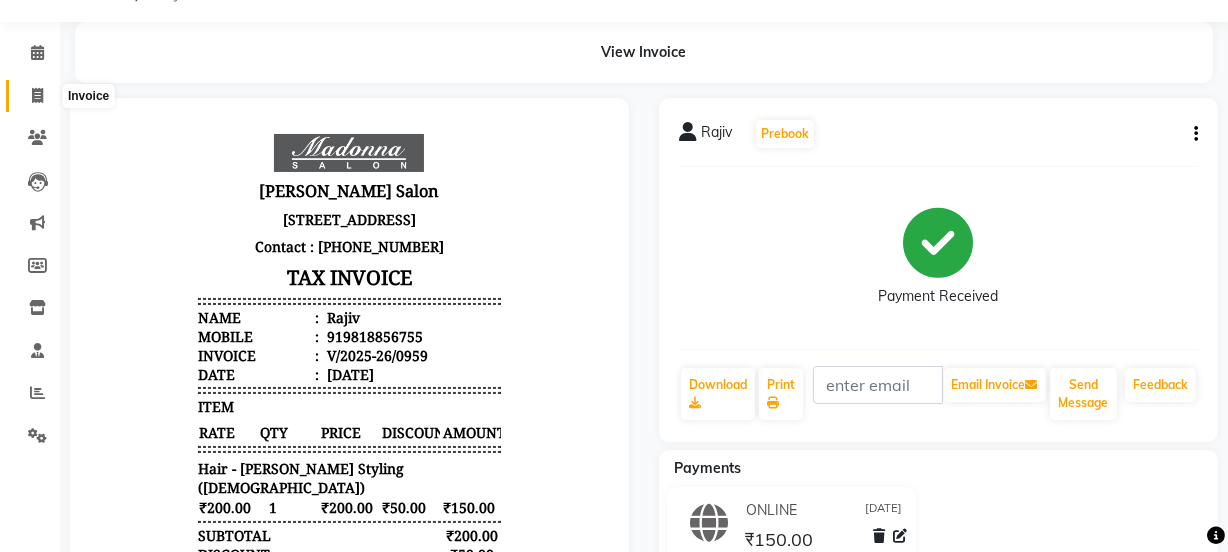 select on "service" 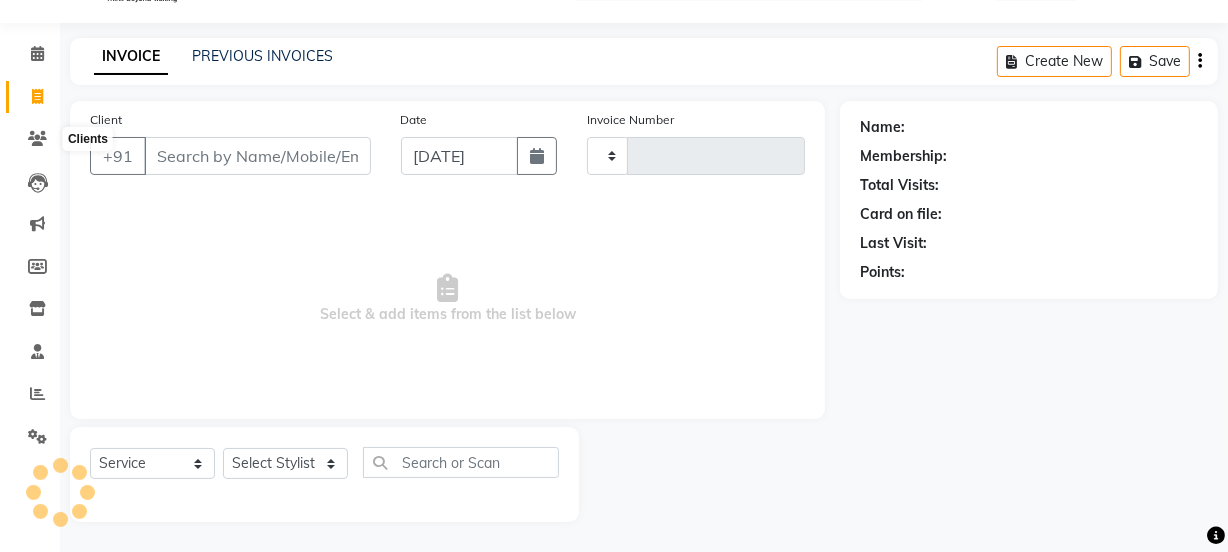 type on "0960" 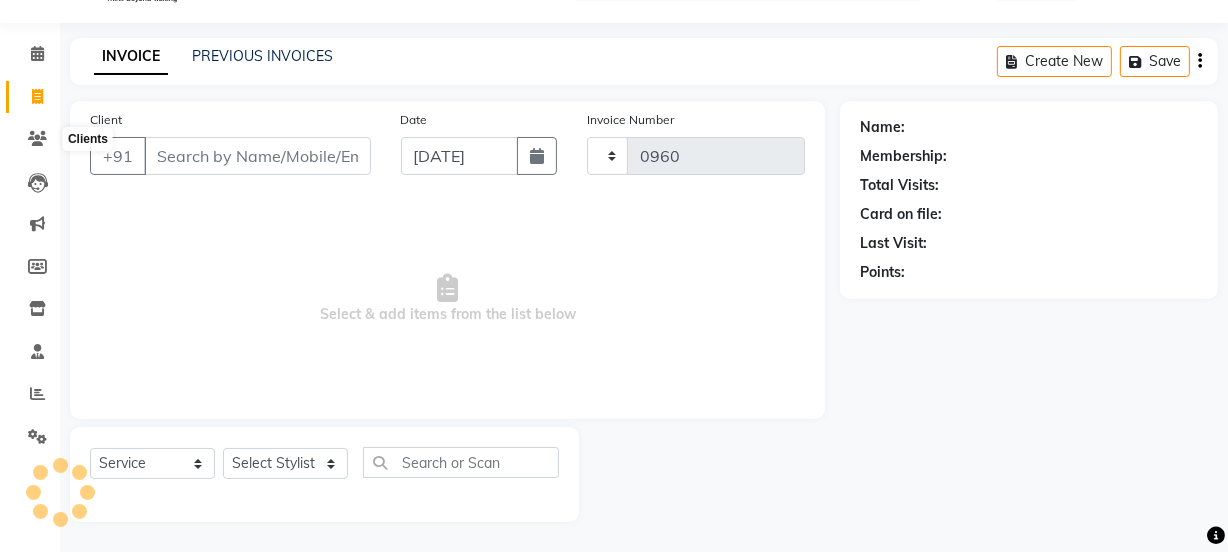 select on "7672" 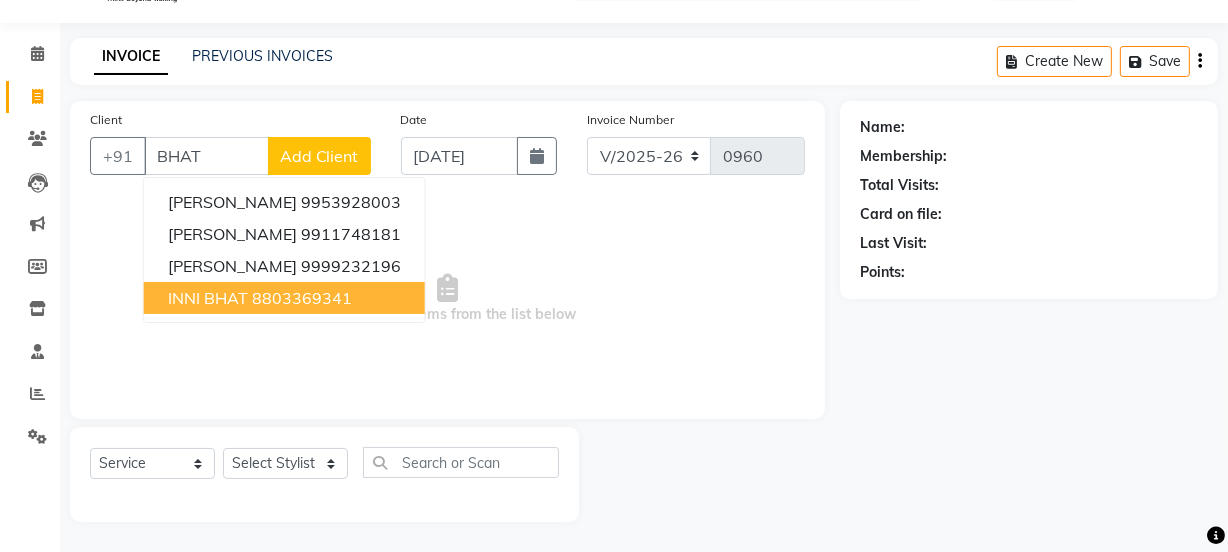 click on "INNI BHAT" at bounding box center (208, 298) 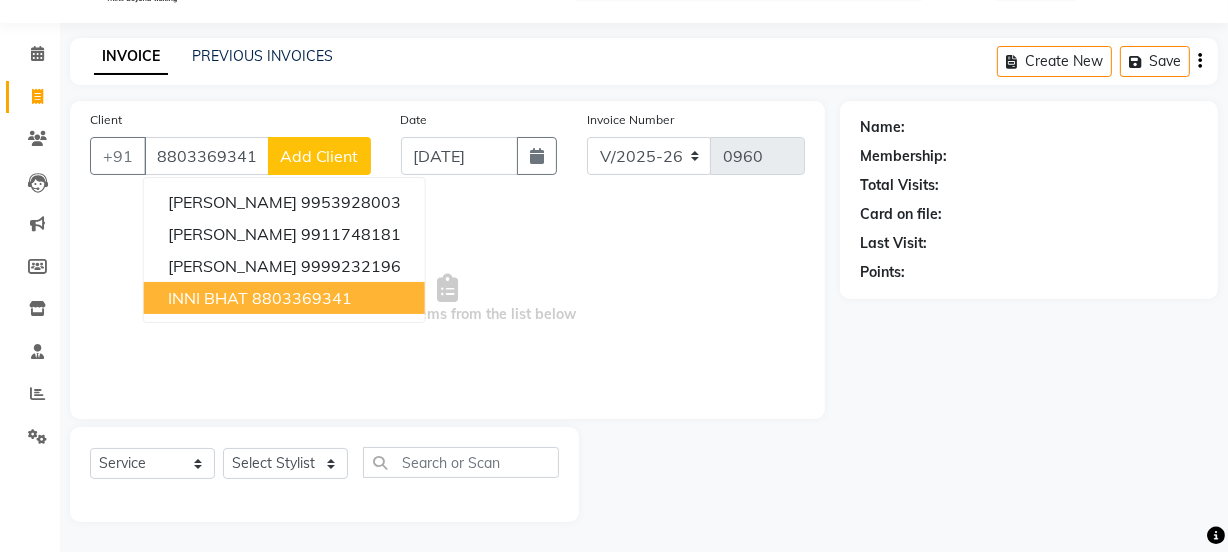 type on "8803369341" 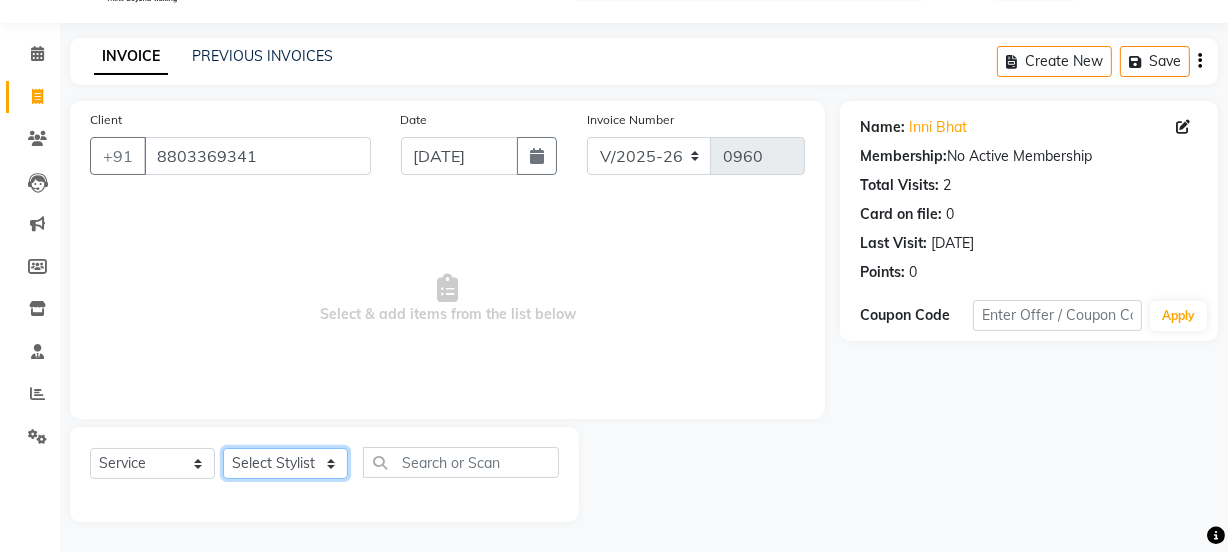 click on "Select Stylist [PERSON_NAME] [PERSON_NAME] COUNTER SALE [PERSON_NAME] [PERSON_NAME] KAVITA Manager NITIN [PERSON_NAME] [PERSON_NAME] Sattu" 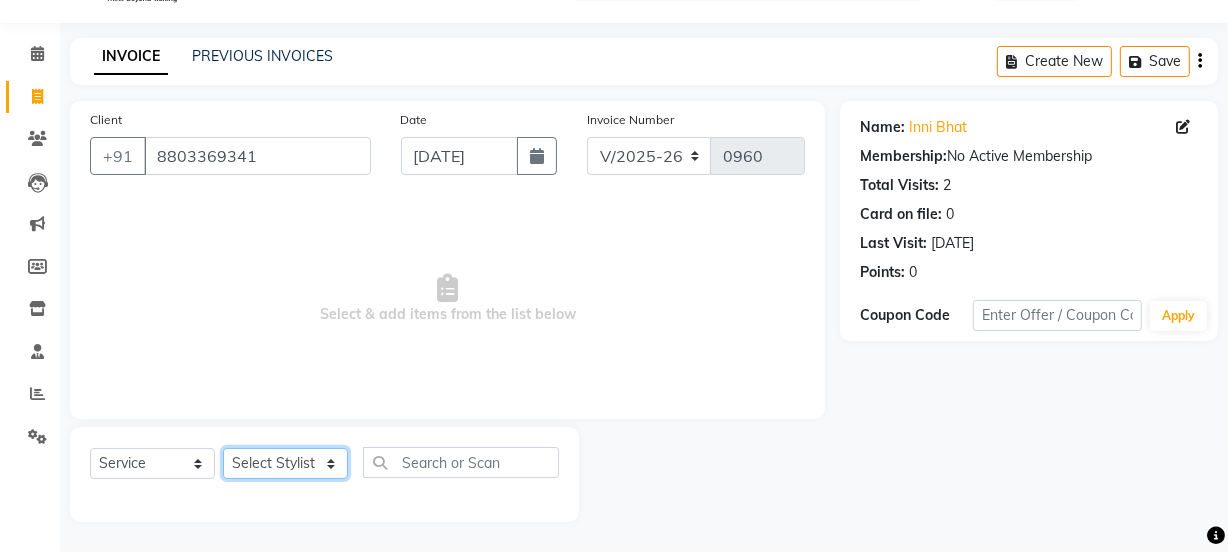 select on "68885" 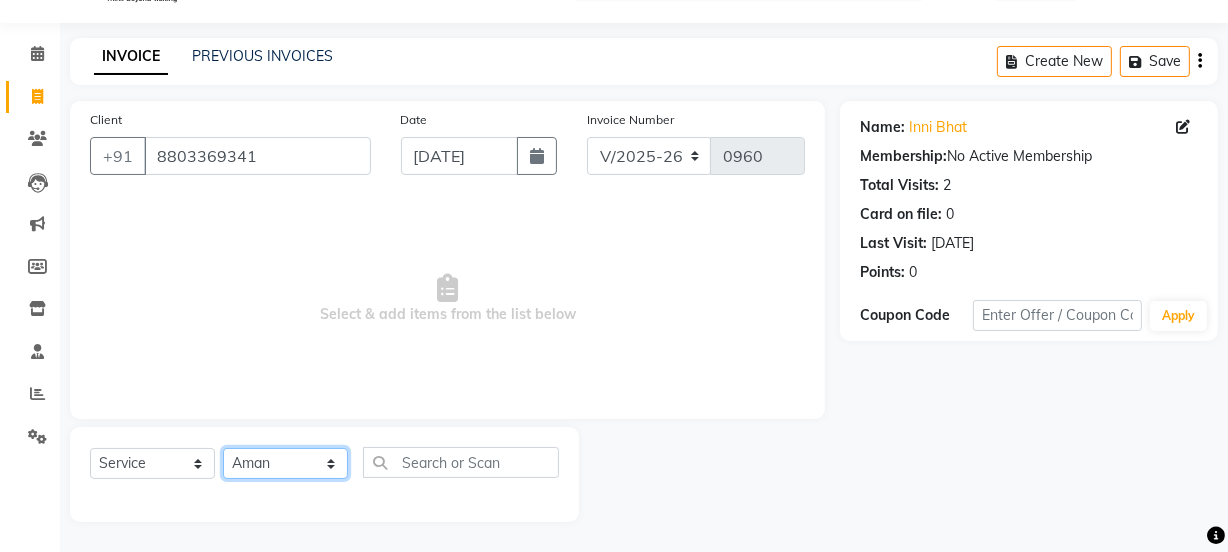 click on "Select Stylist [PERSON_NAME] [PERSON_NAME] COUNTER SALE [PERSON_NAME] [PERSON_NAME] KAVITA Manager NITIN [PERSON_NAME] [PERSON_NAME] Sattu" 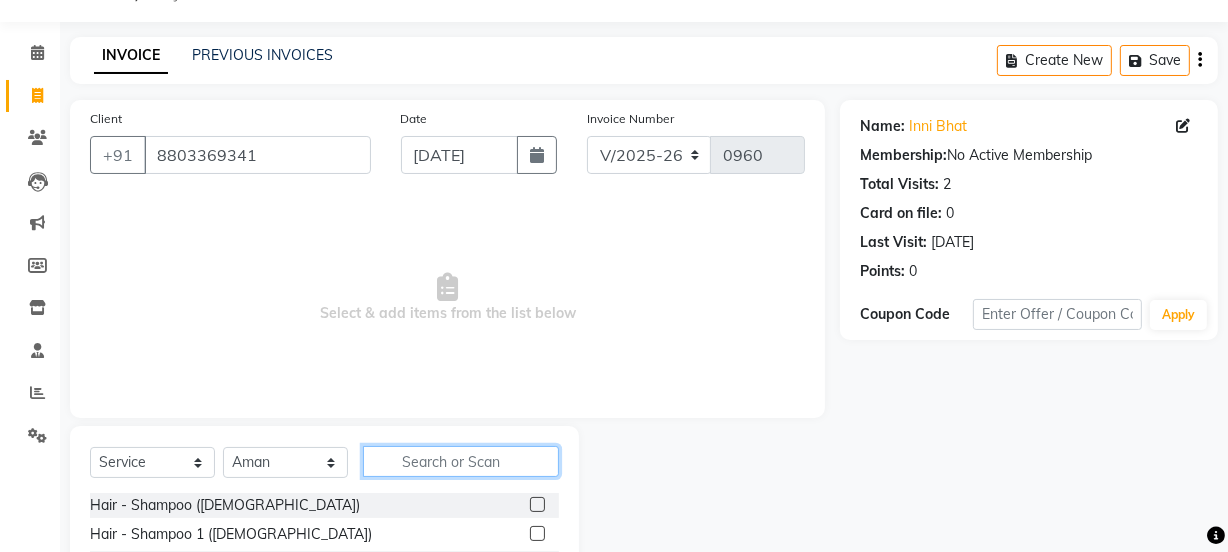 click 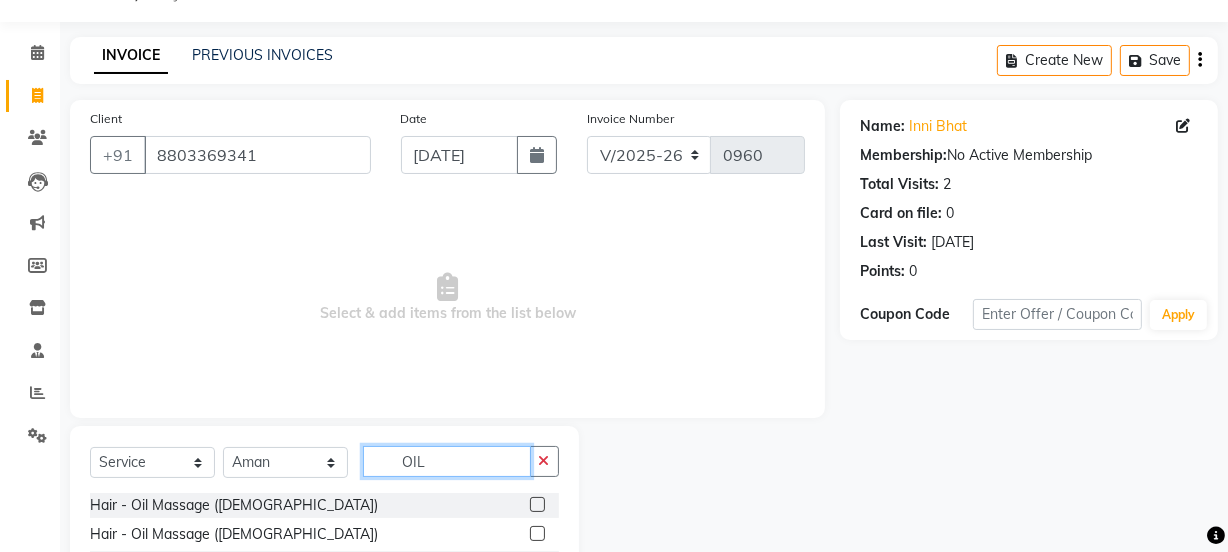 type on "OIL" 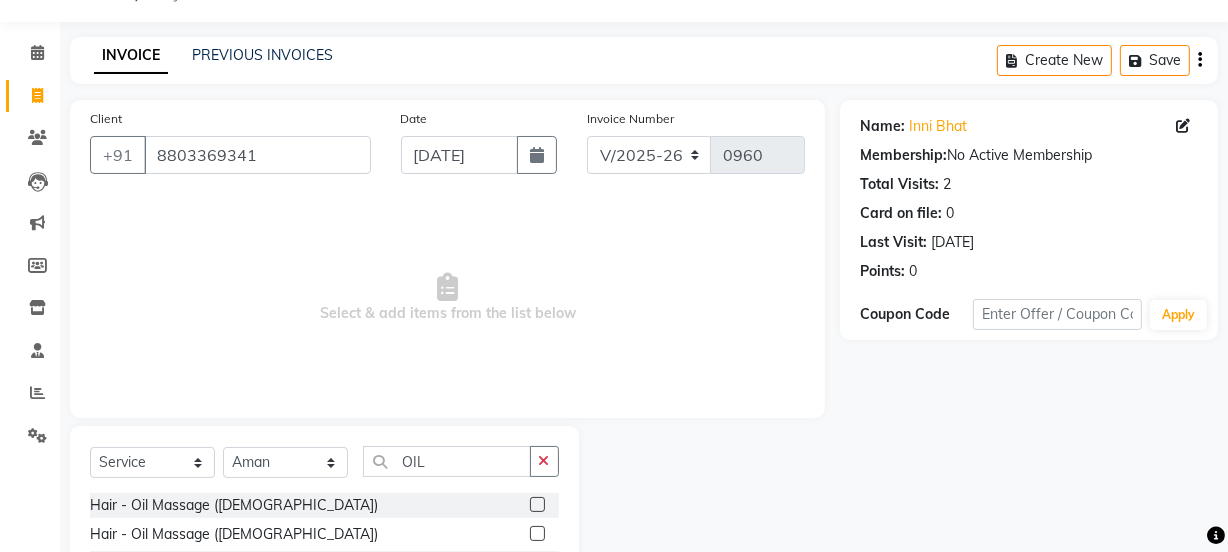 click 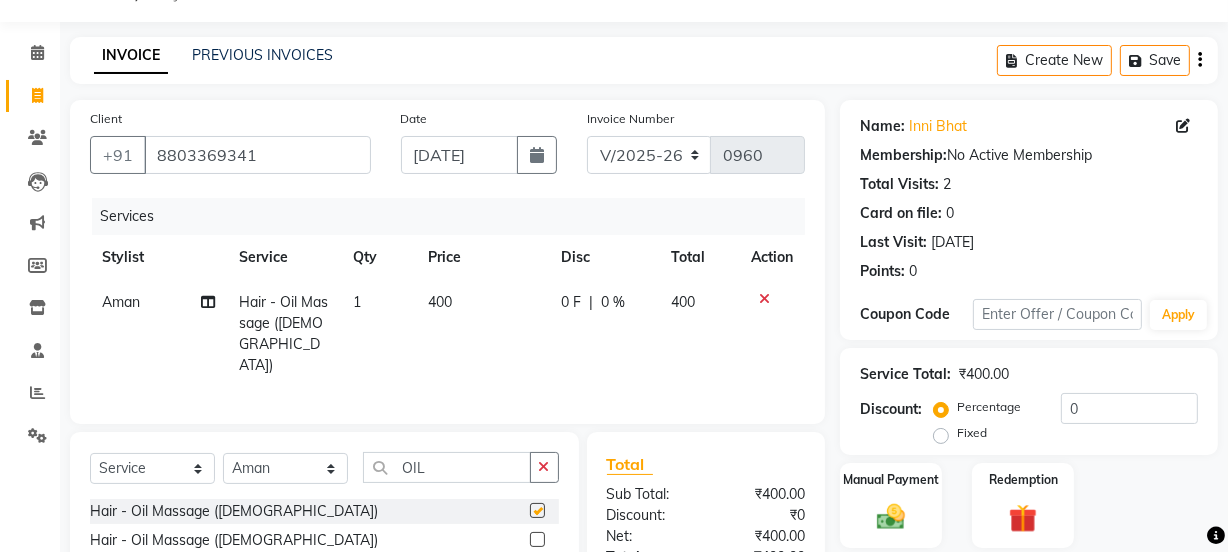 checkbox on "false" 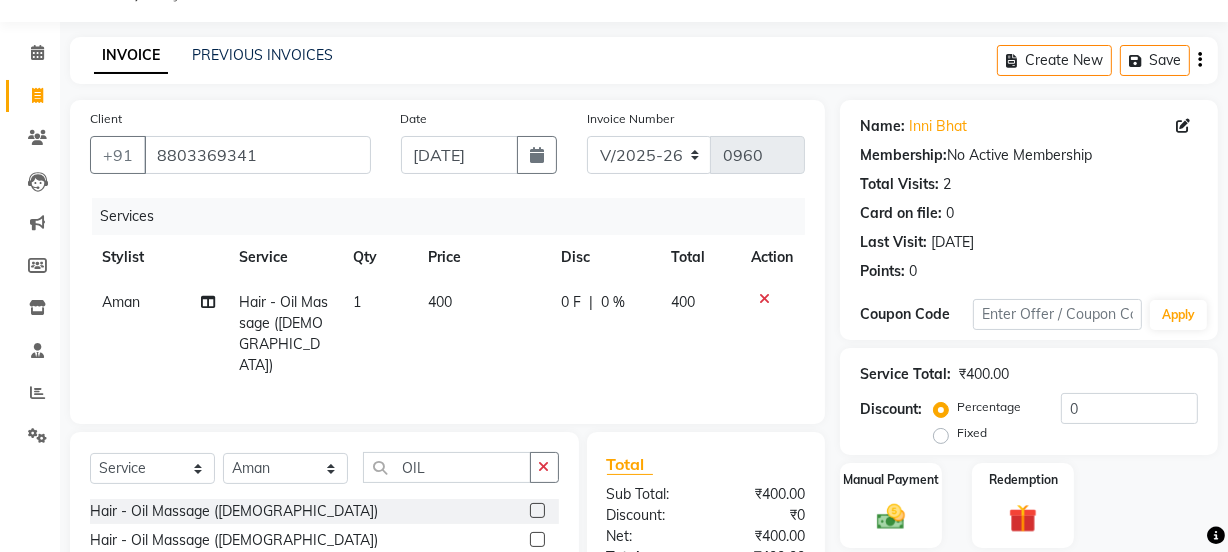 click on "400" 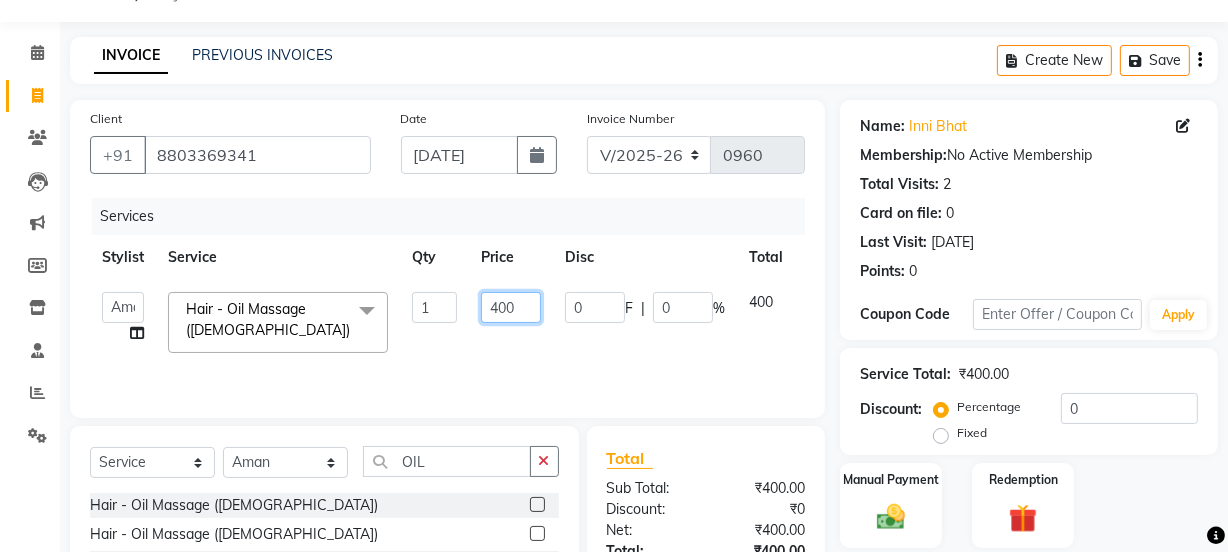 click on "400" 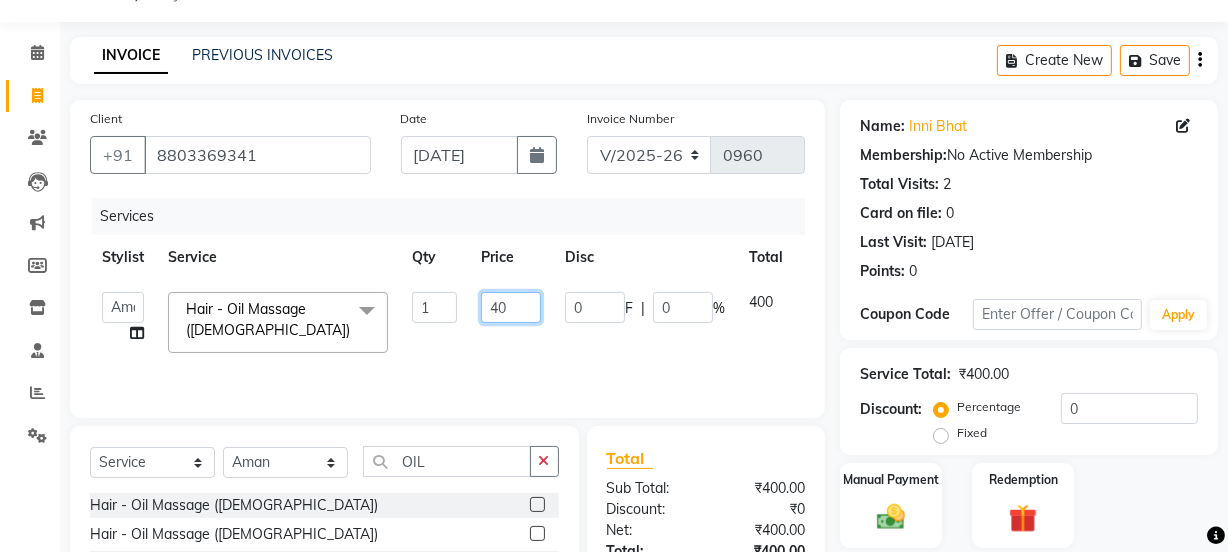 type on "4" 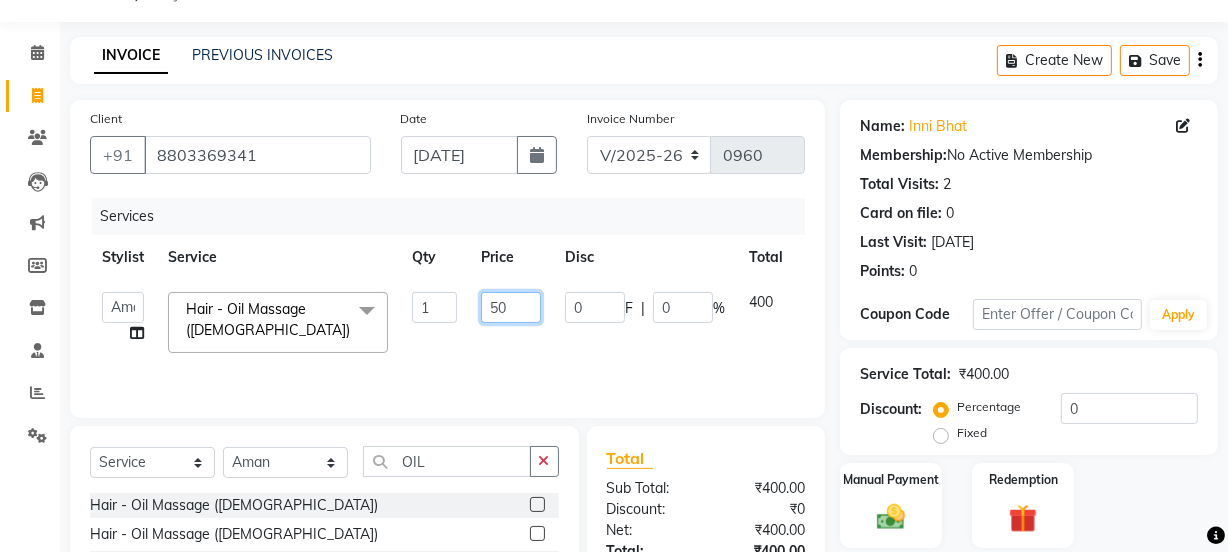 type on "500" 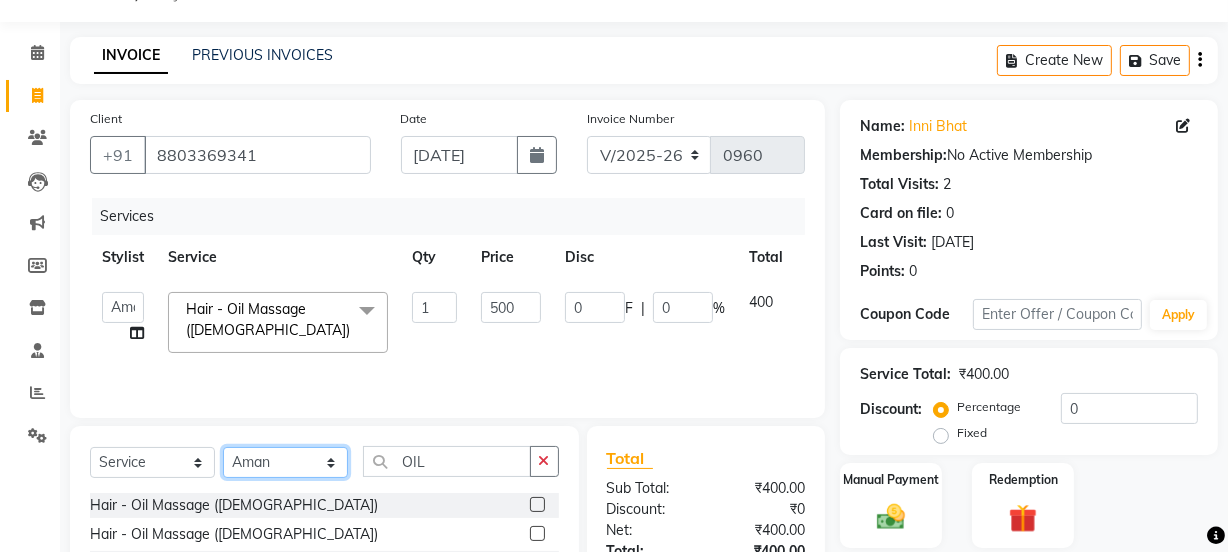 click on "Select Stylist [PERSON_NAME] [PERSON_NAME] COUNTER SALE [PERSON_NAME] [PERSON_NAME] KAVITA Manager NITIN [PERSON_NAME] [PERSON_NAME] Sattu" 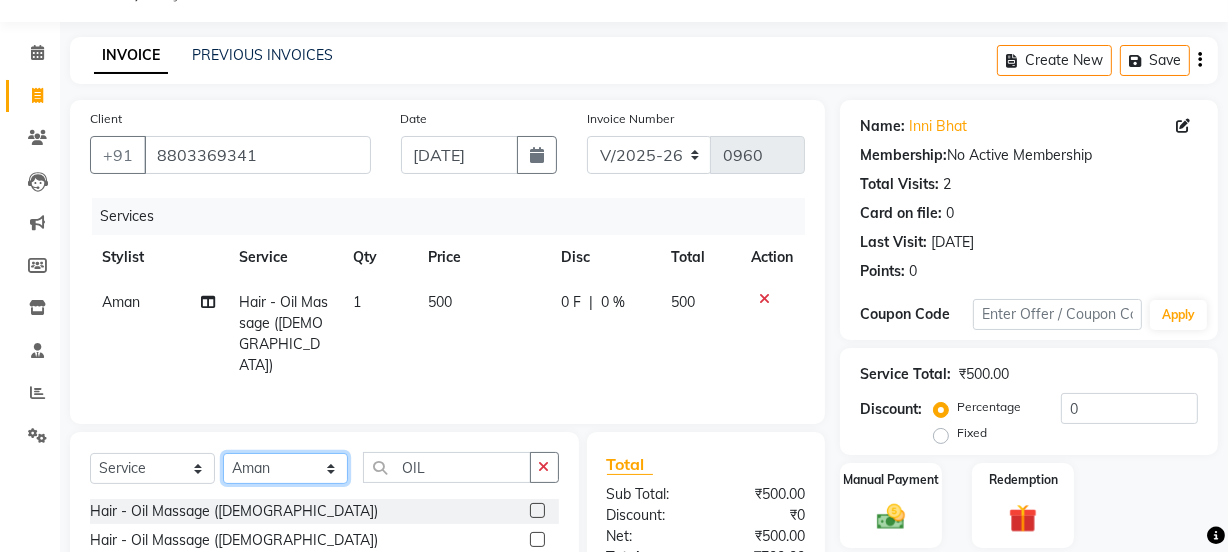 select on "72481" 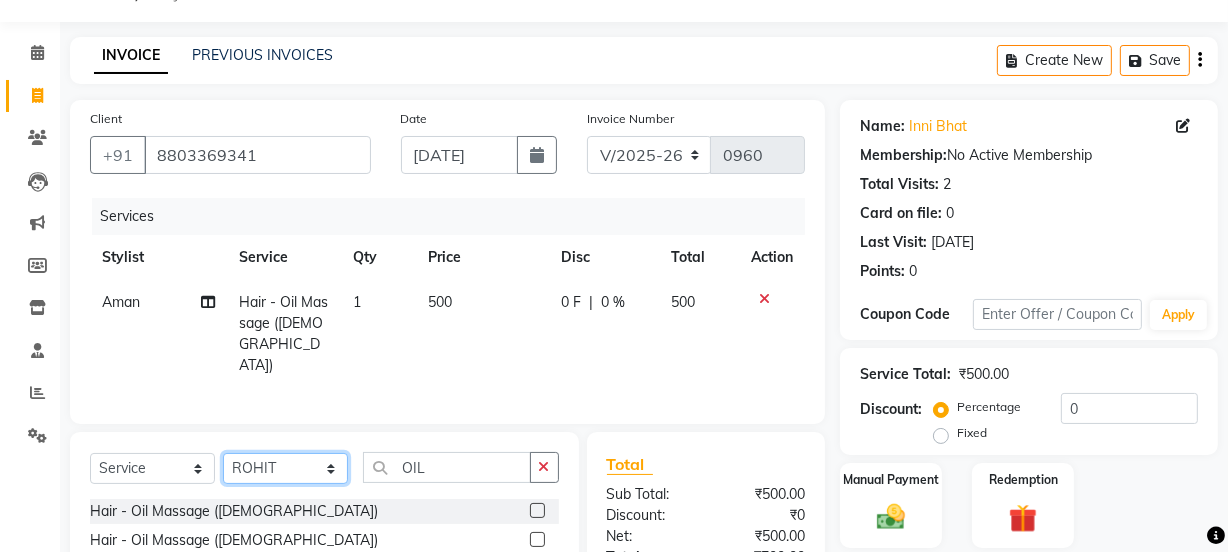 click on "Select Stylist [PERSON_NAME] [PERSON_NAME] COUNTER SALE [PERSON_NAME] [PERSON_NAME] KAVITA Manager NITIN [PERSON_NAME] [PERSON_NAME] Sattu" 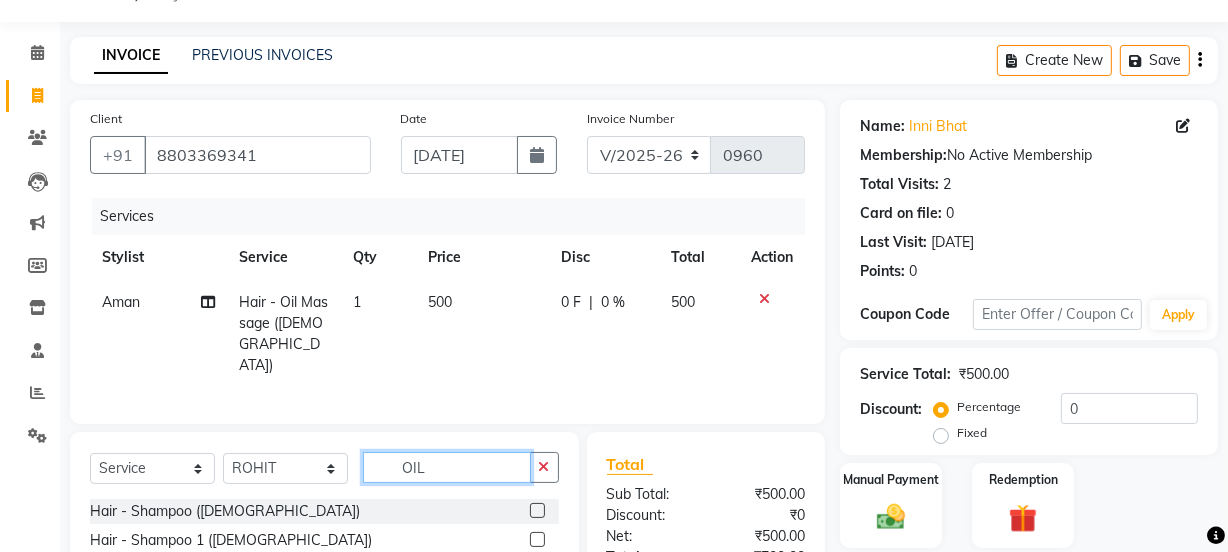 click on "OIL" 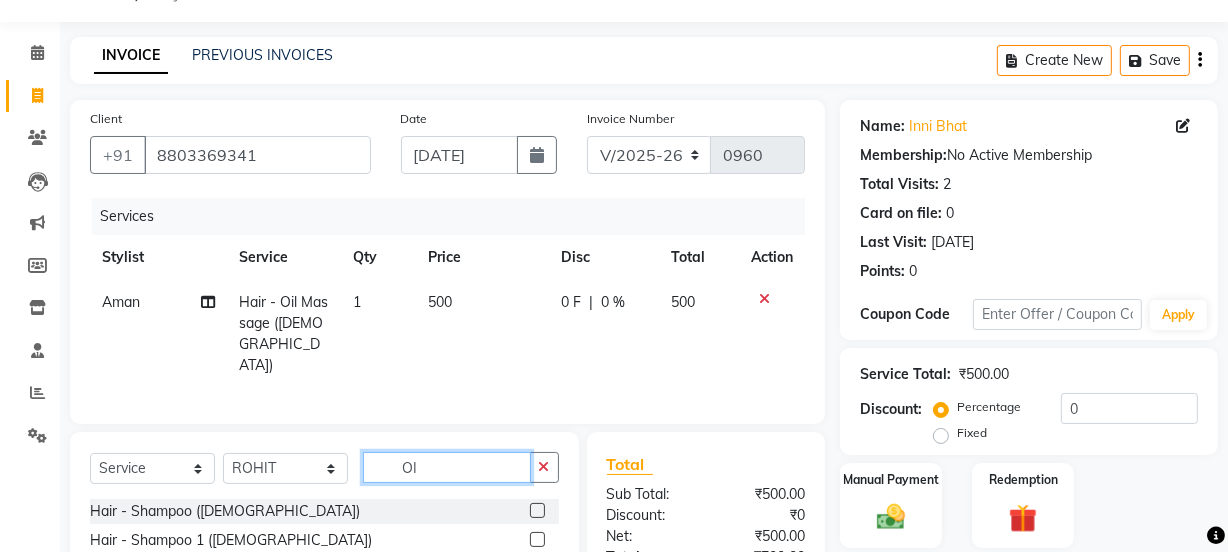 type on "O" 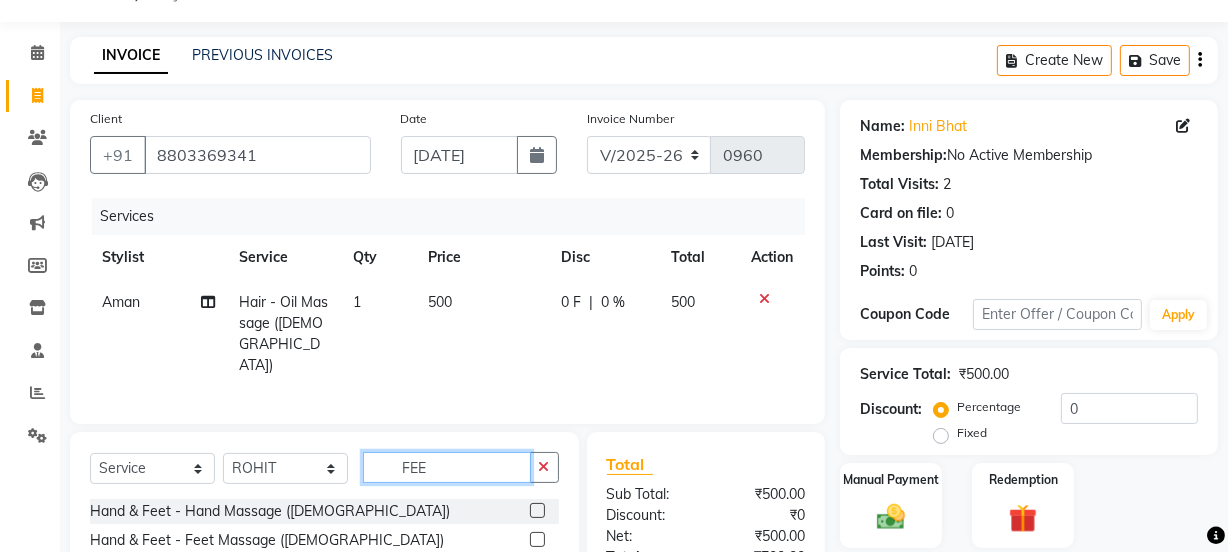 type on "FEE" 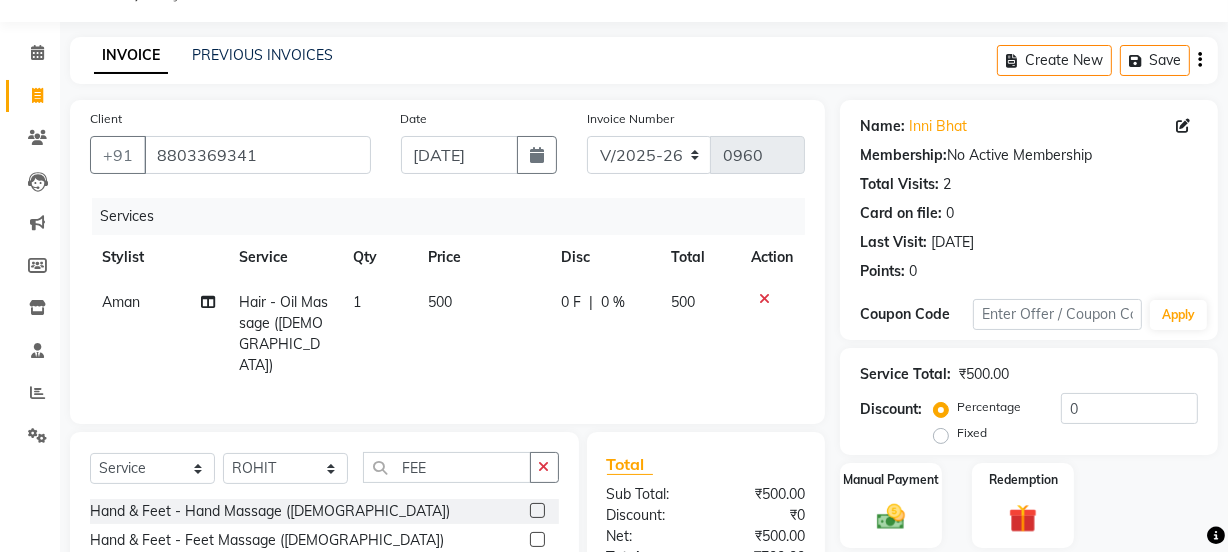 click 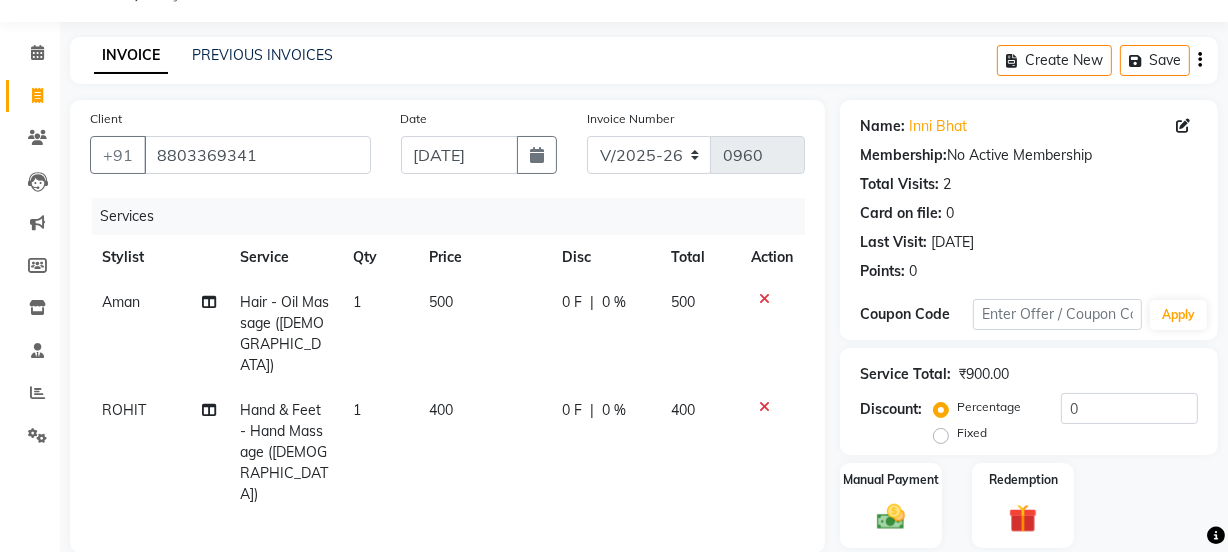 checkbox on "false" 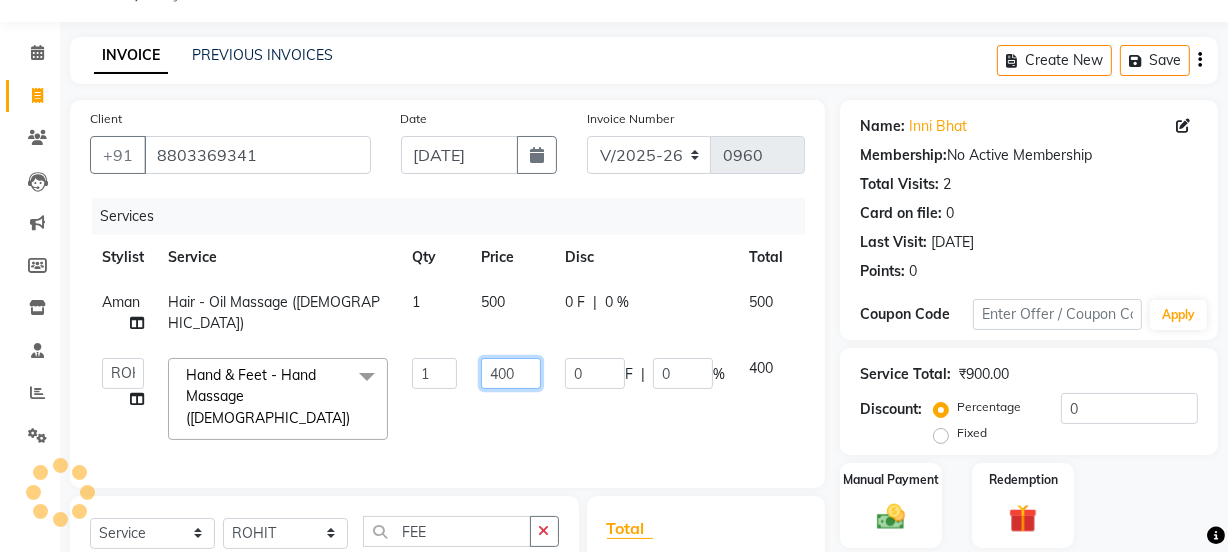 click on "400" 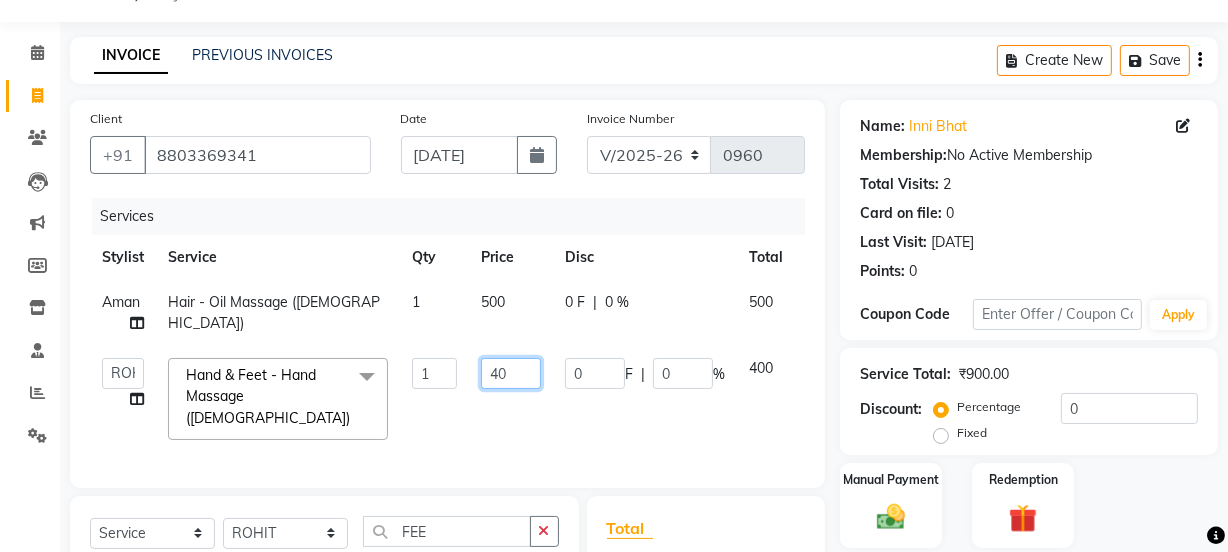 type on "4" 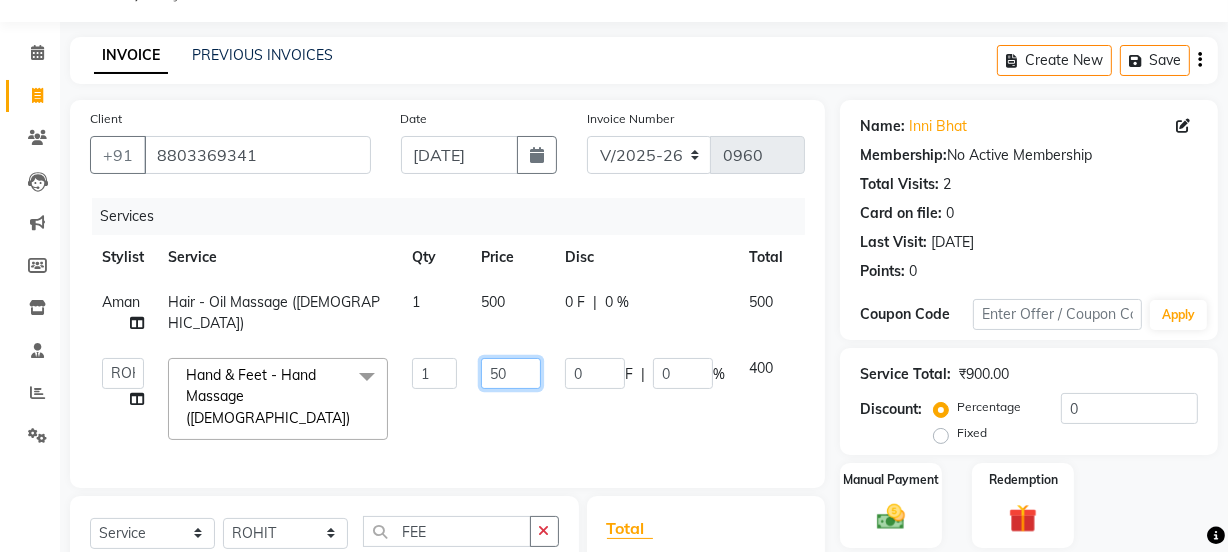 type on "500" 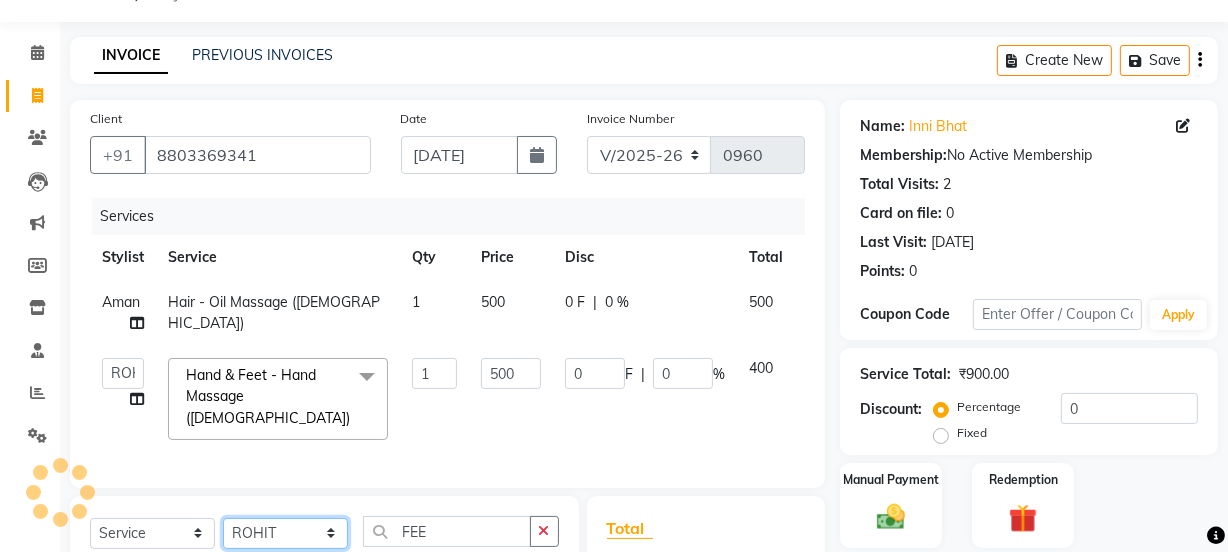 click on "Select Stylist [PERSON_NAME] [PERSON_NAME] COUNTER SALE [PERSON_NAME] [PERSON_NAME] KAVITA Manager NITIN [PERSON_NAME] [PERSON_NAME] Sattu" 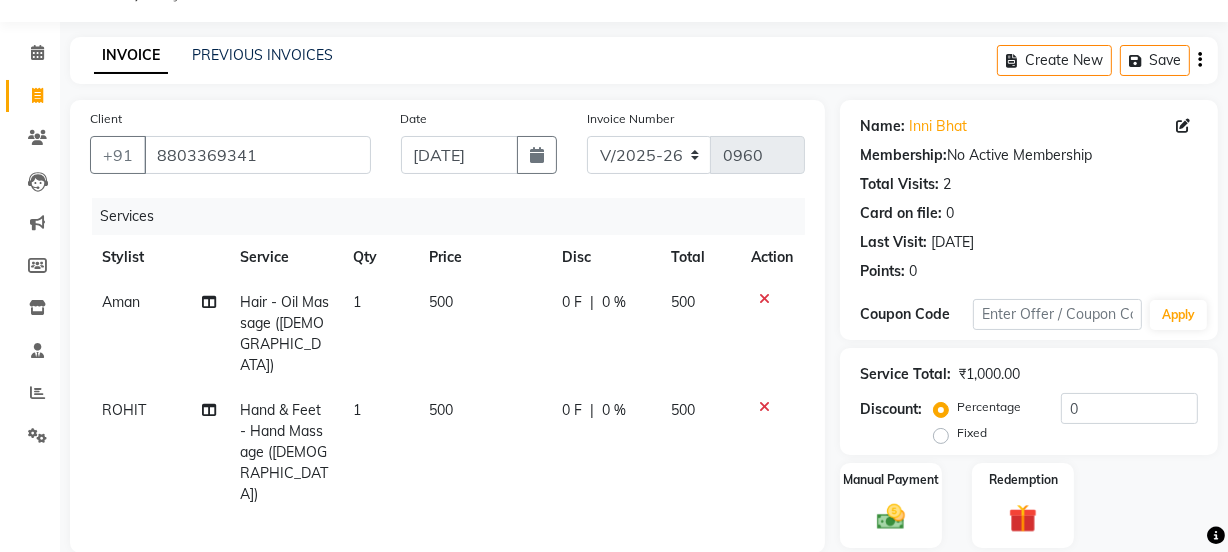 select on "75547" 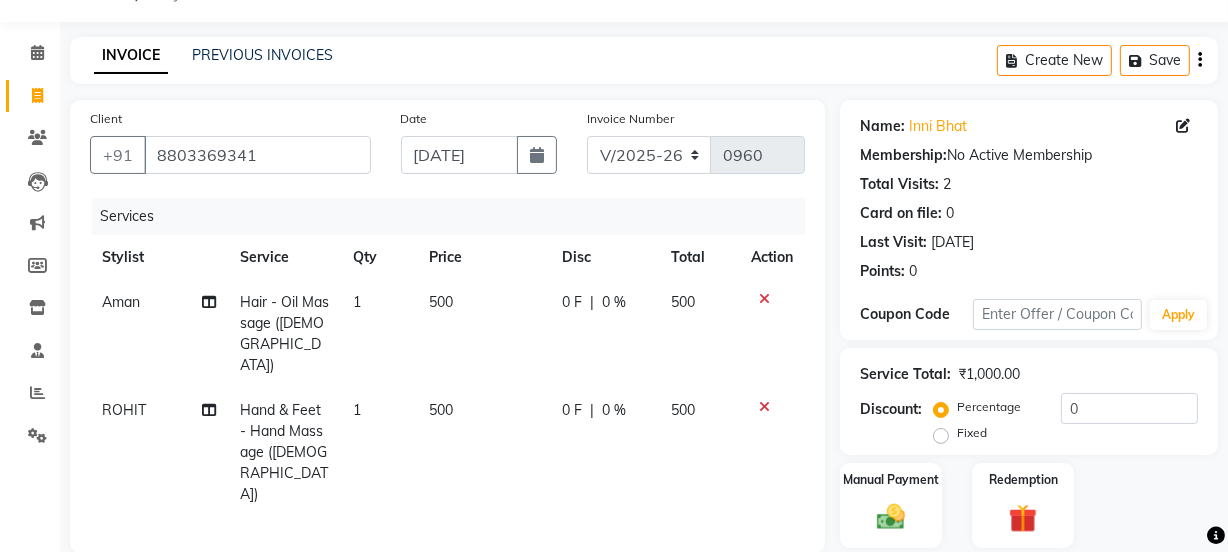 click on "Select Stylist [PERSON_NAME] [PERSON_NAME] COUNTER SALE [PERSON_NAME] [PERSON_NAME] KAVITA Manager NITIN [PERSON_NAME] [PERSON_NAME] Sattu" 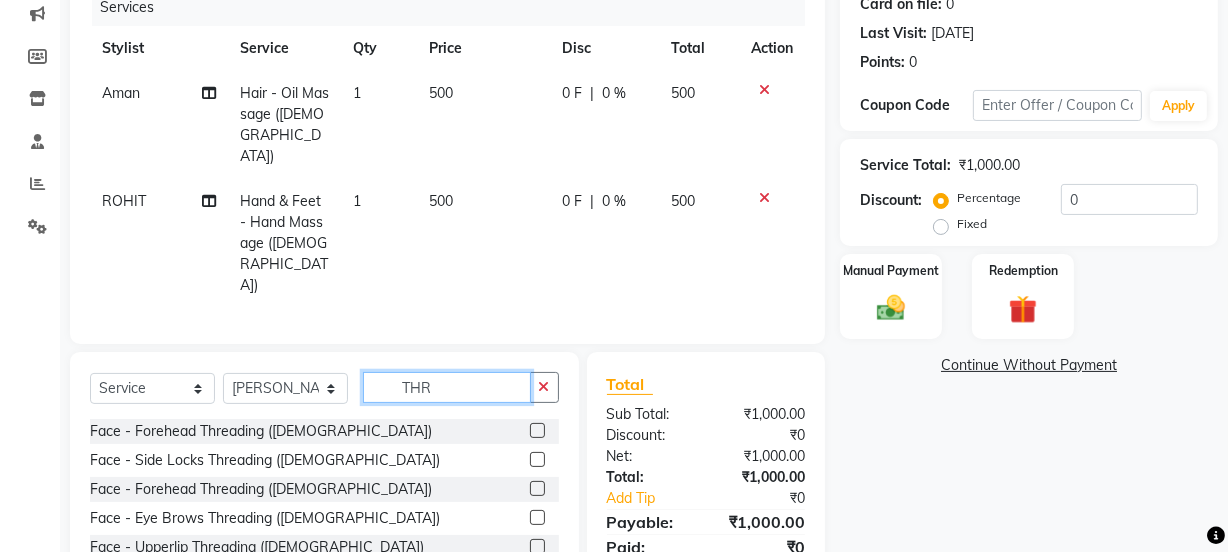 scroll, scrollTop: 314, scrollLeft: 0, axis: vertical 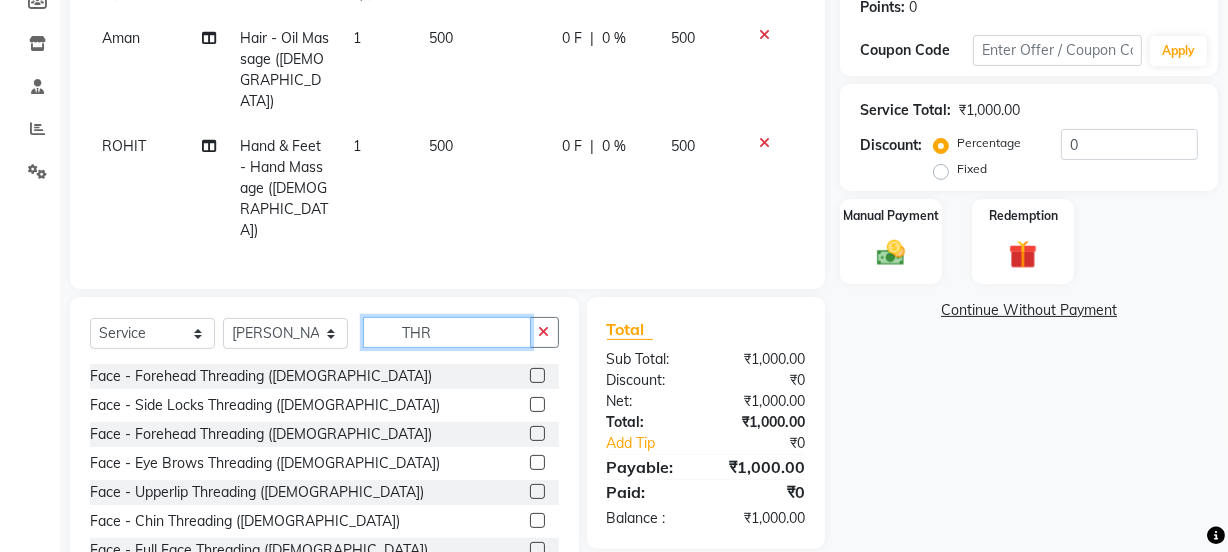 type on "THR" 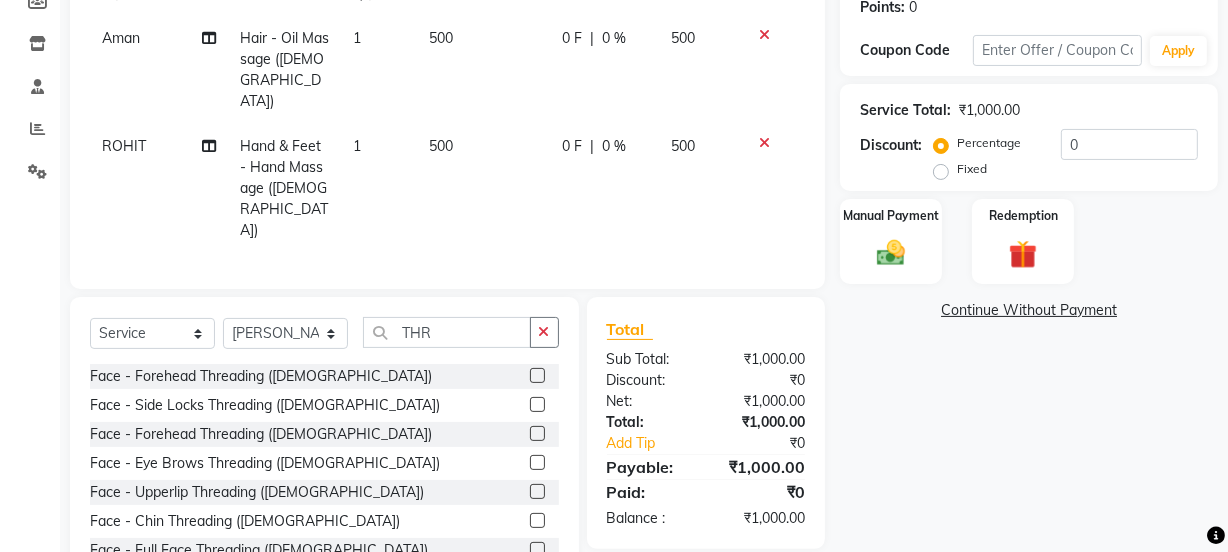 click 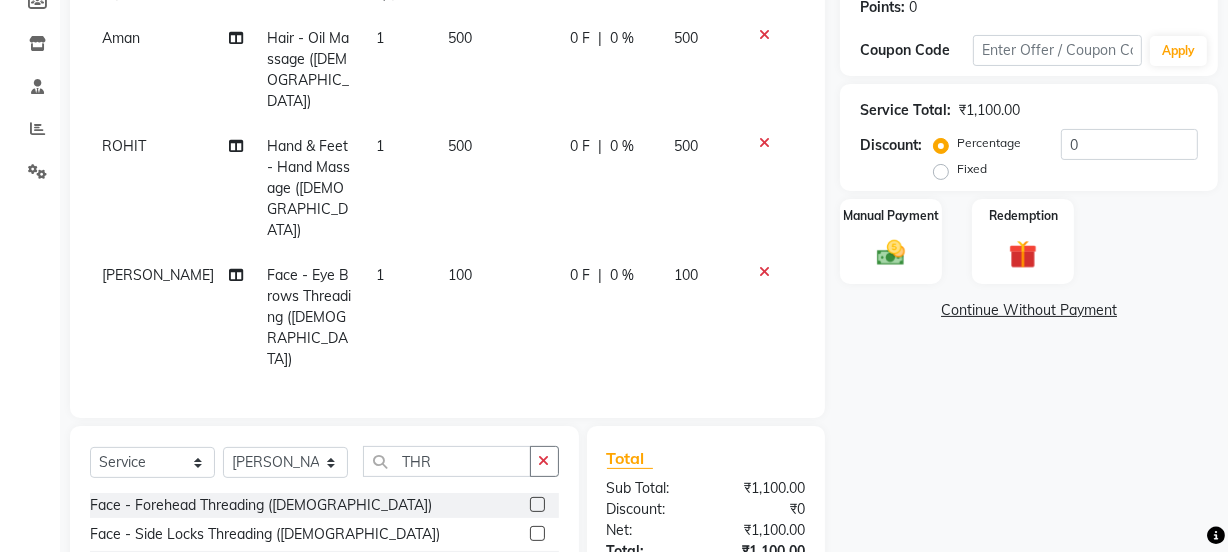 checkbox on "false" 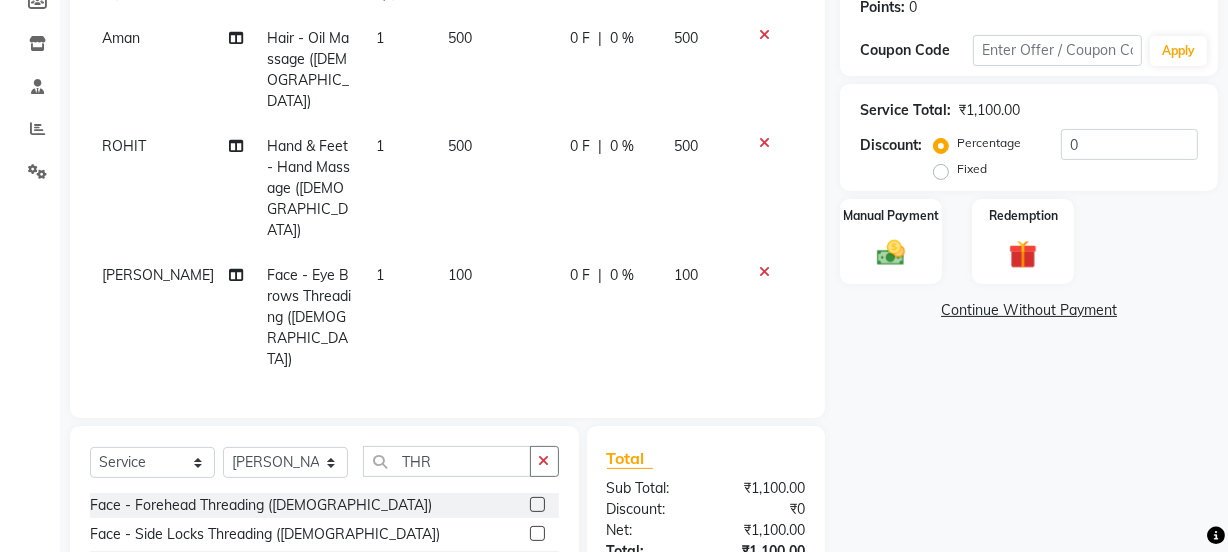 click 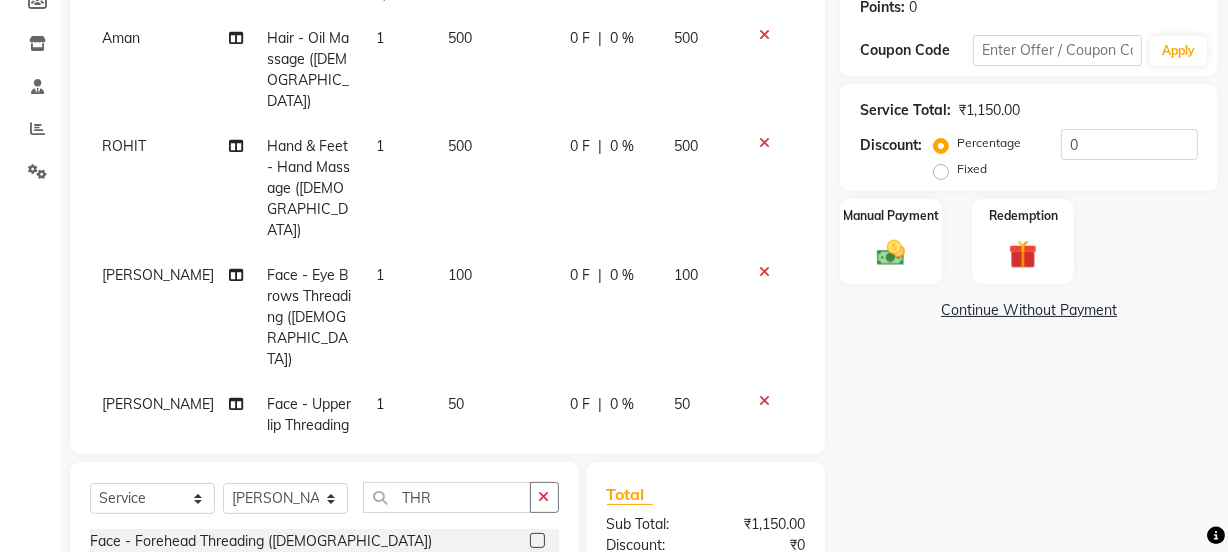 checkbox on "false" 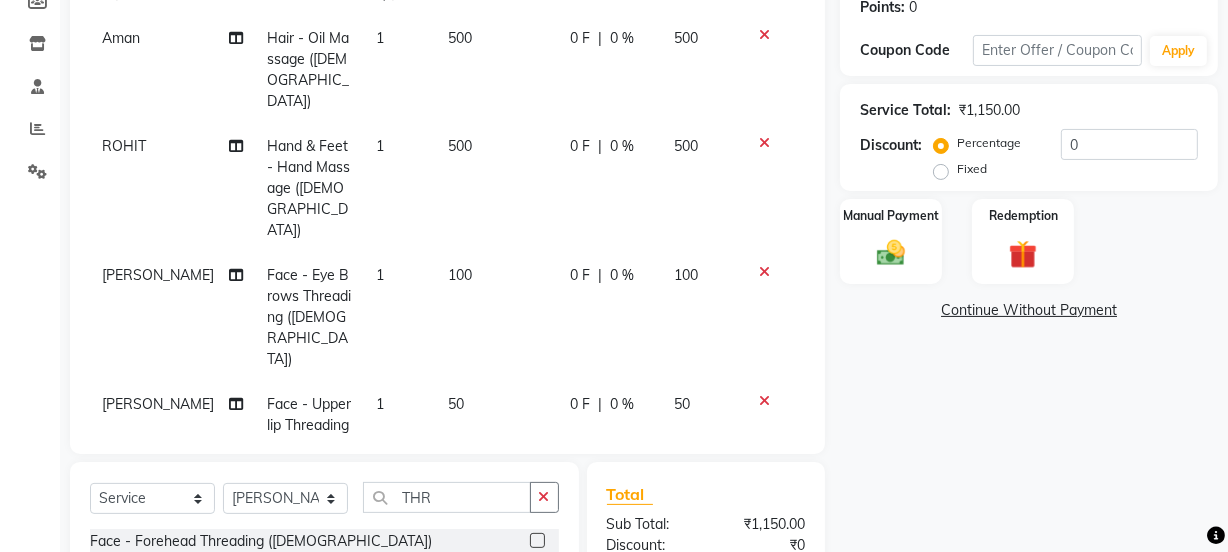 click 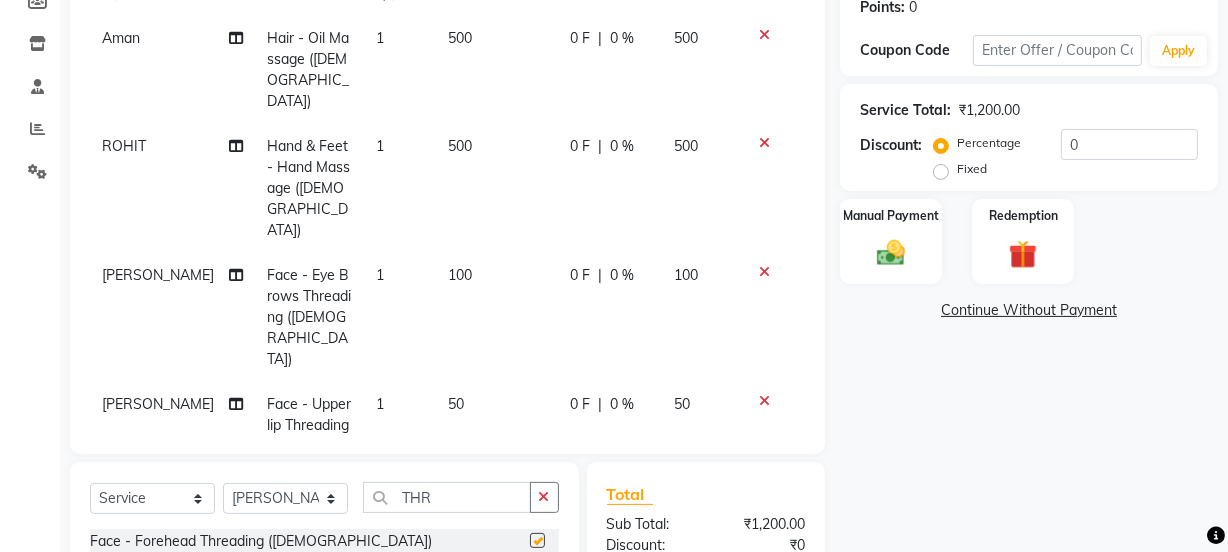 checkbox on "false" 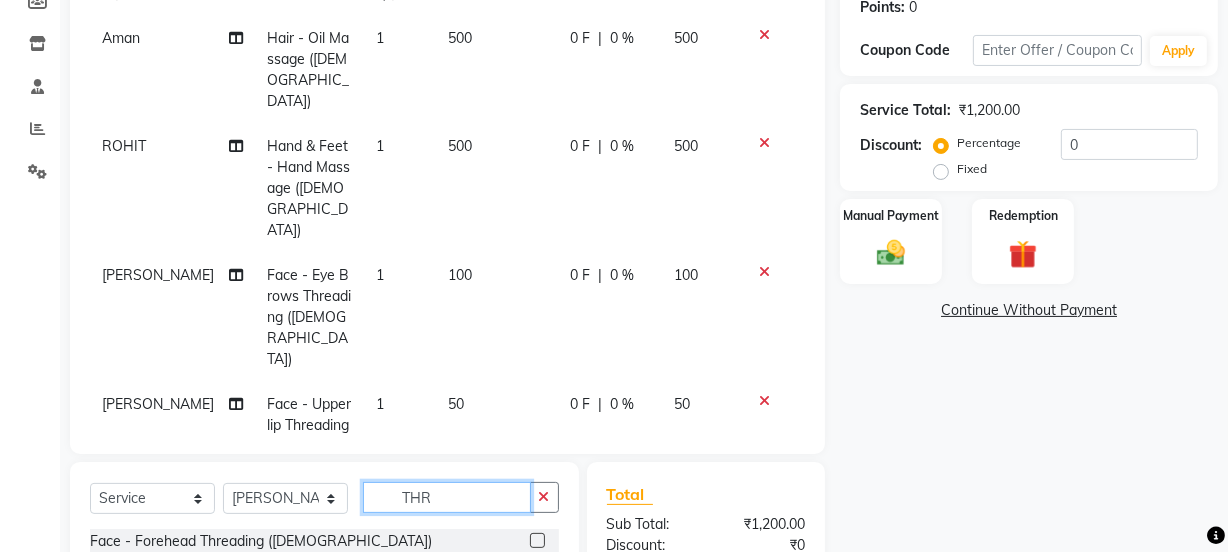 click on "THR" 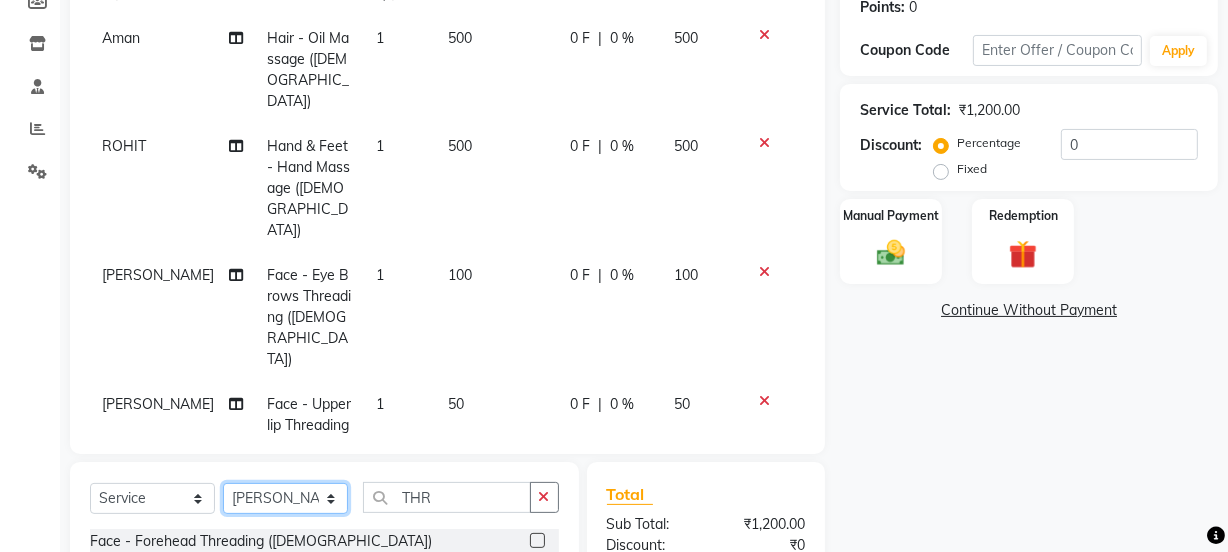 click on "Select Stylist [PERSON_NAME] [PERSON_NAME] COUNTER SALE [PERSON_NAME] [PERSON_NAME] KAVITA Manager NITIN [PERSON_NAME] [PERSON_NAME] Sattu" 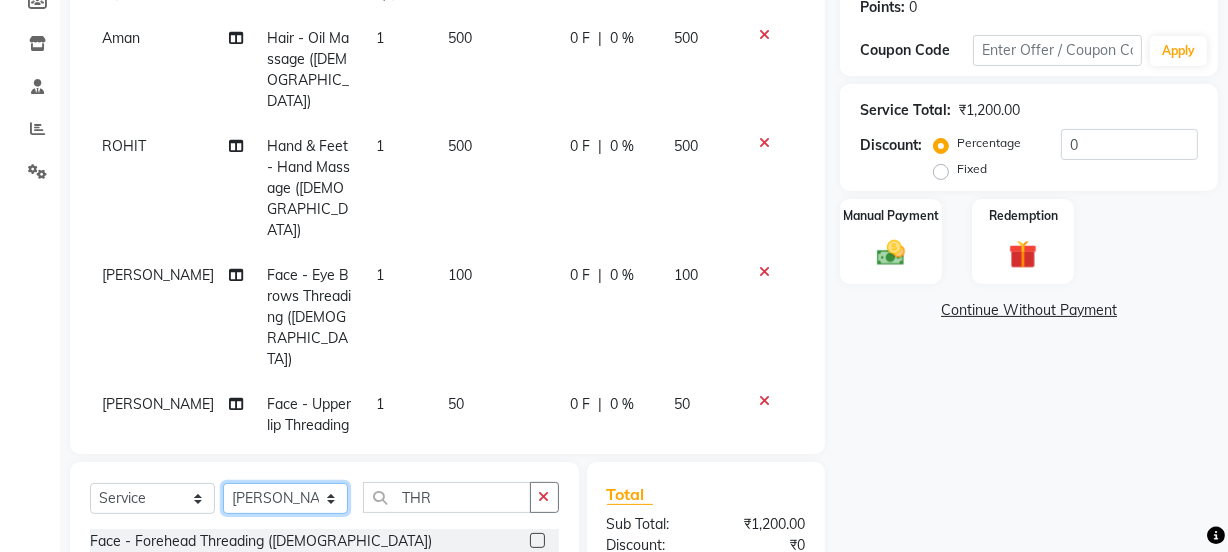 select on "68882" 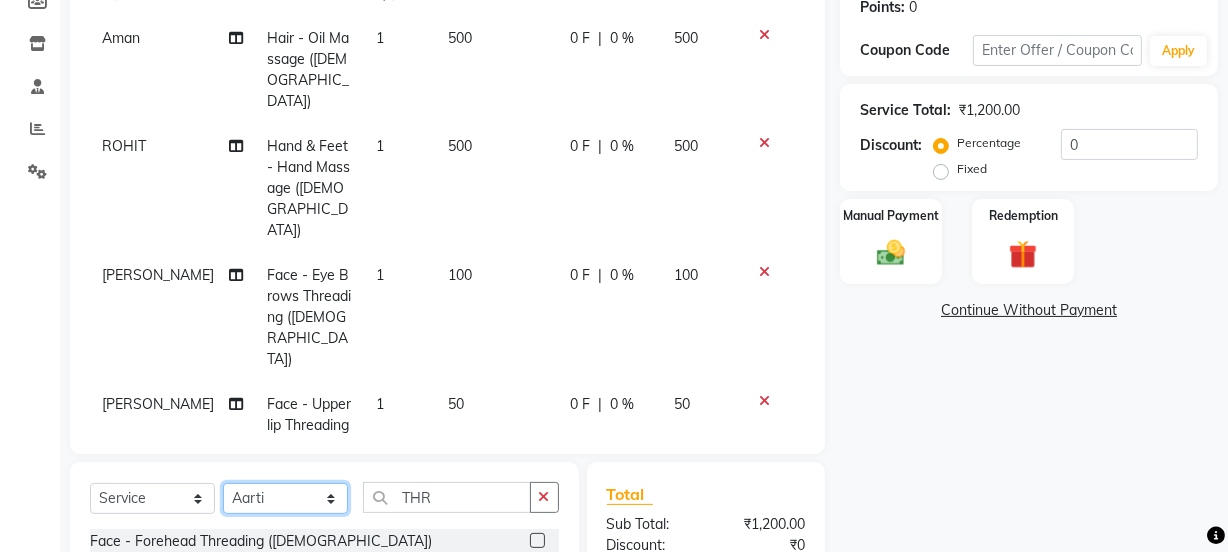 click on "Select Stylist [PERSON_NAME] [PERSON_NAME] COUNTER SALE [PERSON_NAME] [PERSON_NAME] KAVITA Manager NITIN [PERSON_NAME] [PERSON_NAME] Sattu" 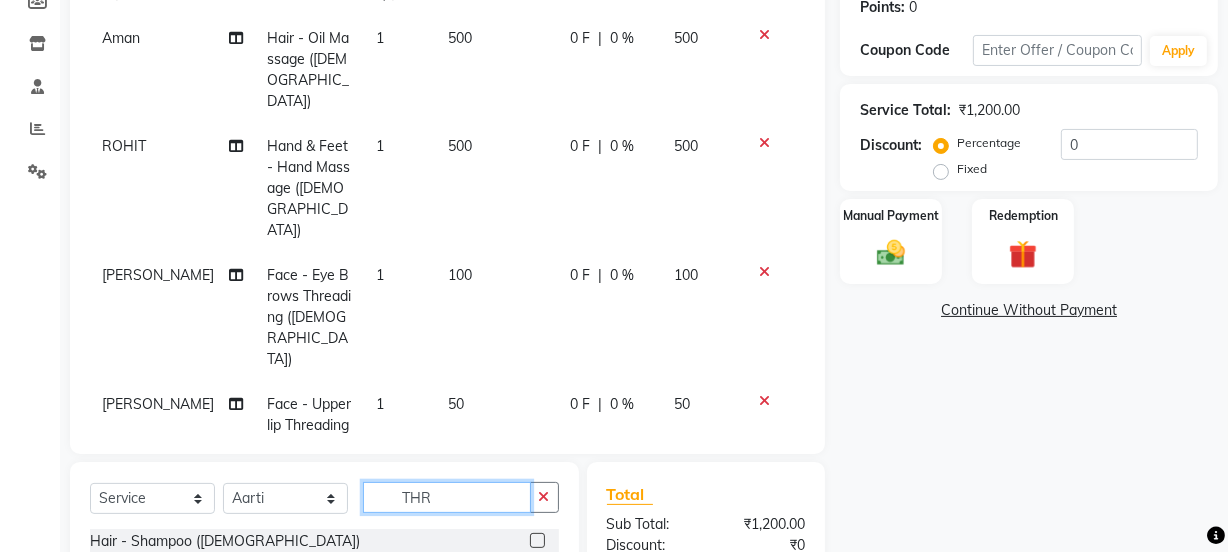 click on "THR" 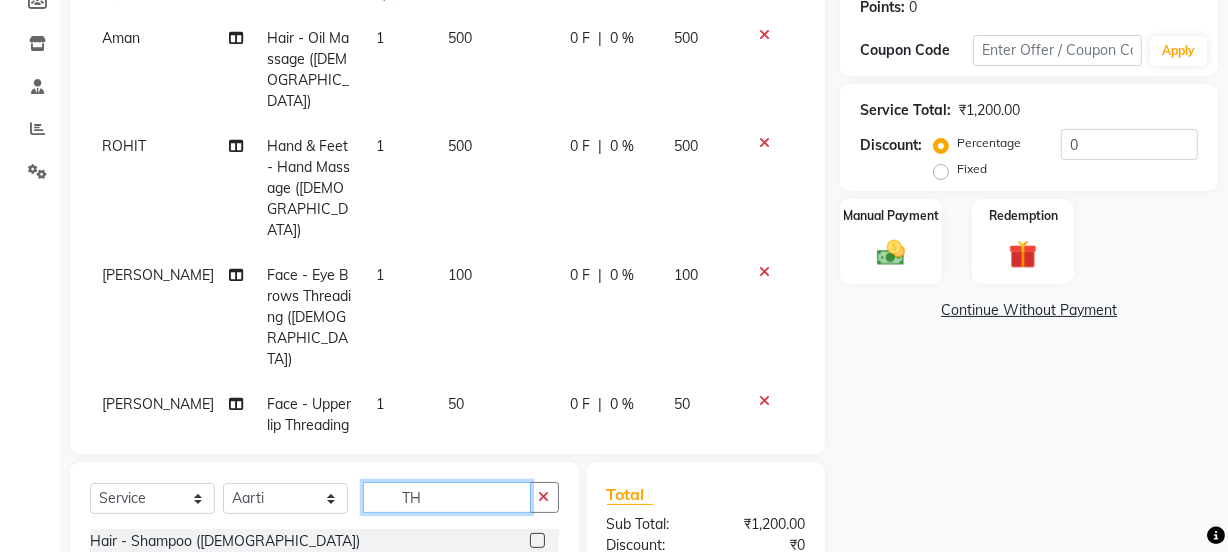 type on "T" 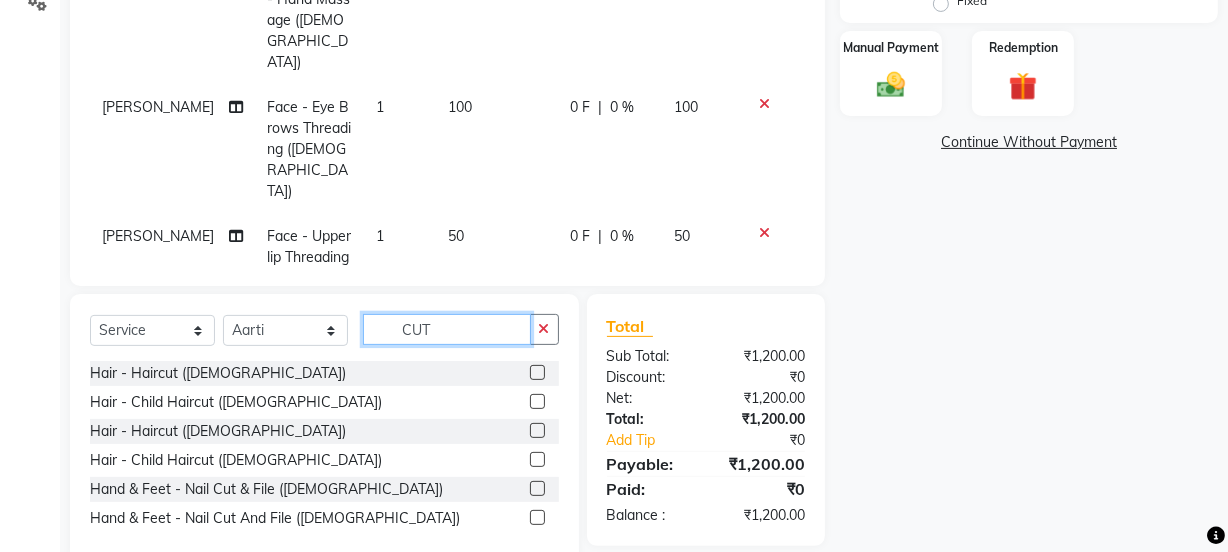 scroll, scrollTop: 523, scrollLeft: 0, axis: vertical 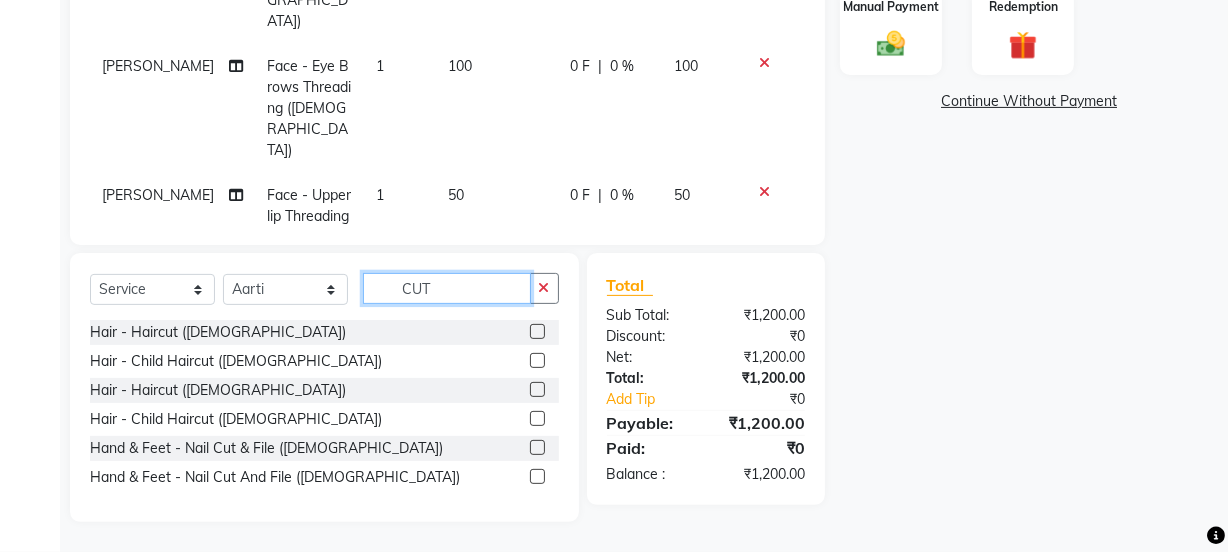 type on "CUT" 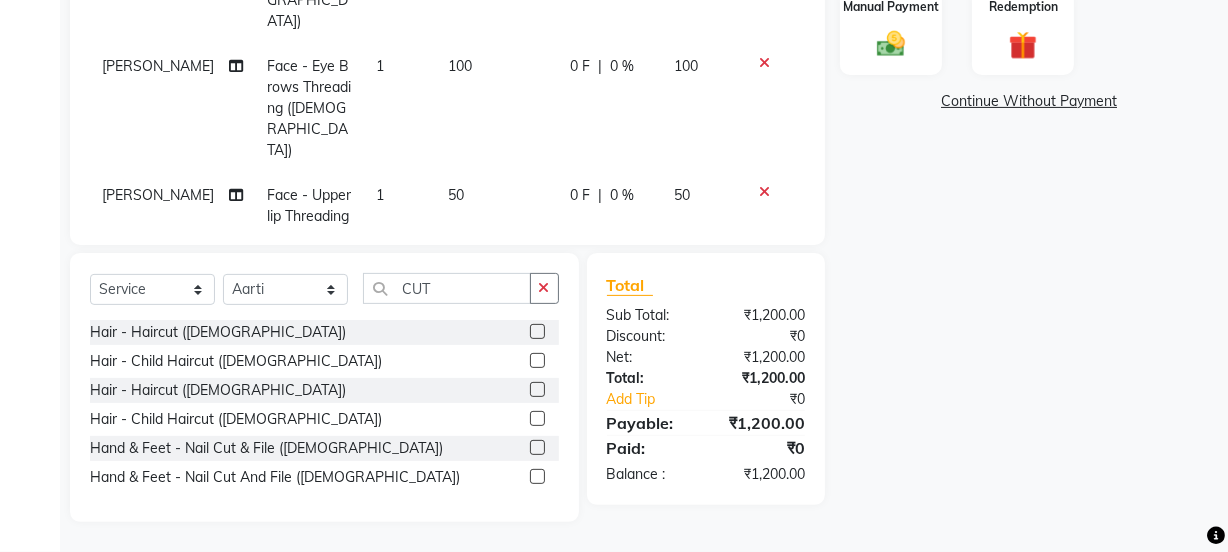 click 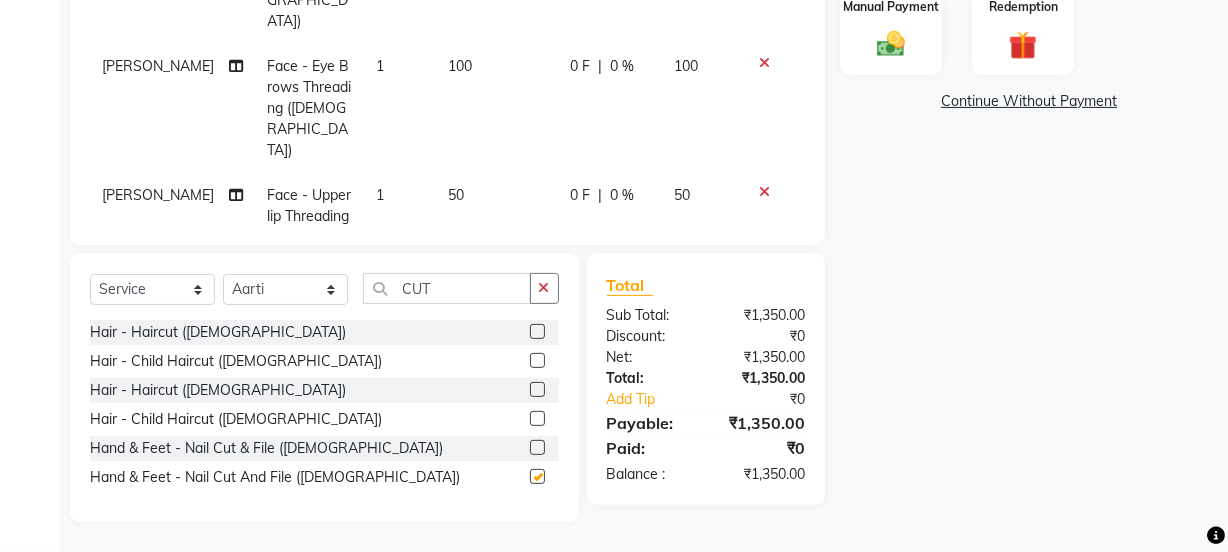 checkbox on "false" 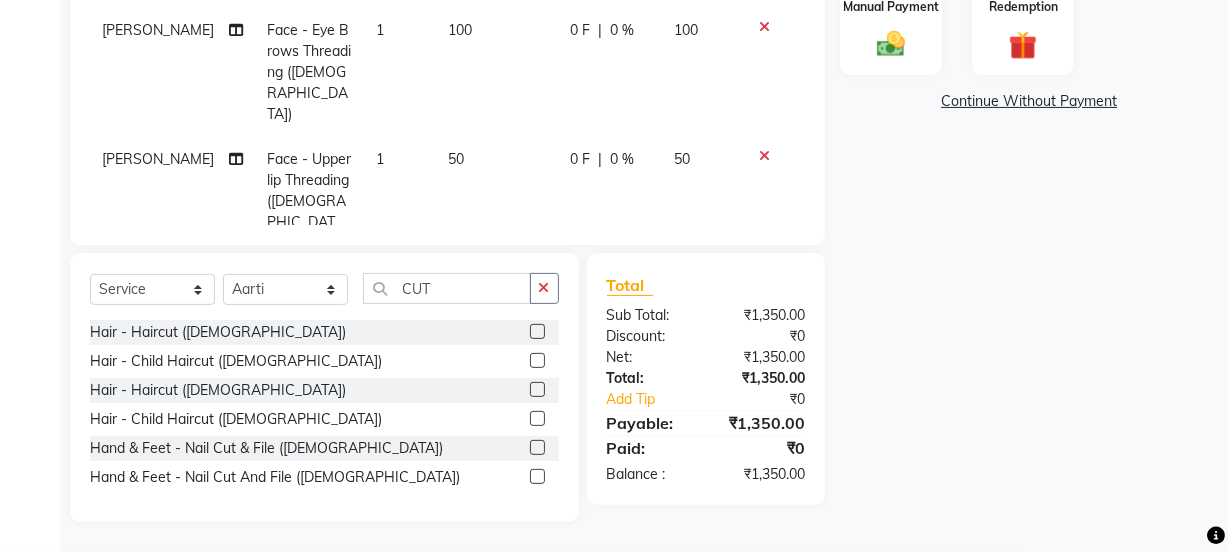 scroll, scrollTop: 72, scrollLeft: 0, axis: vertical 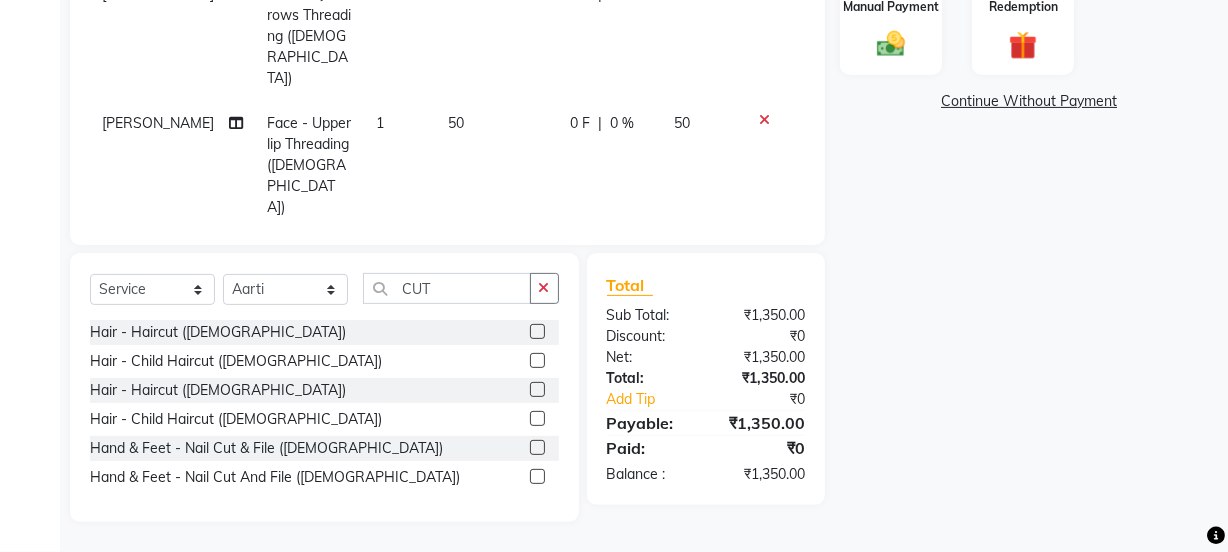 click on "150" 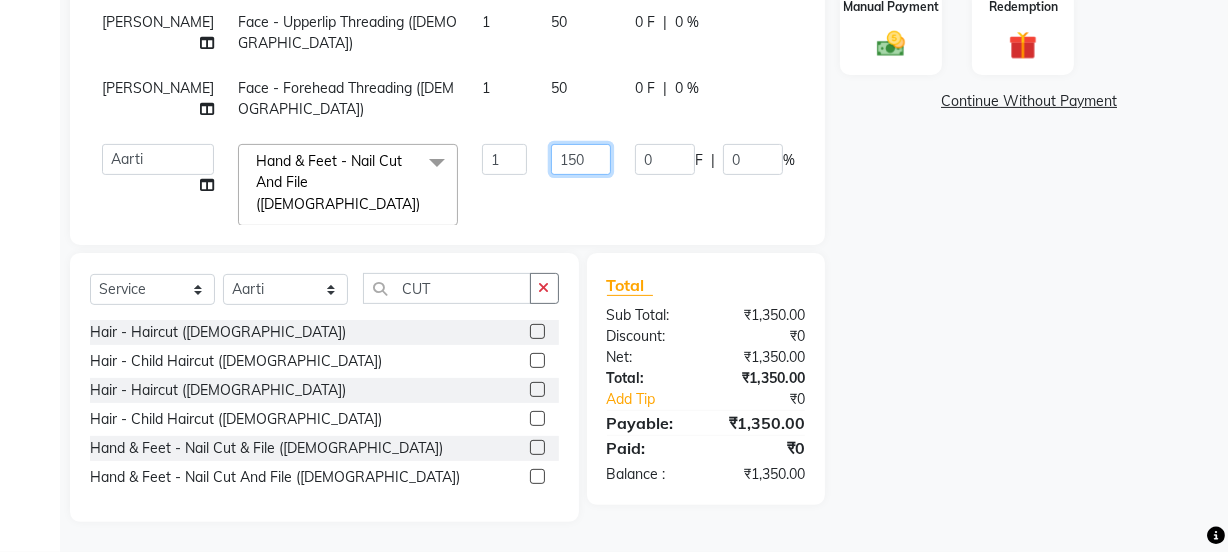 click on "150" 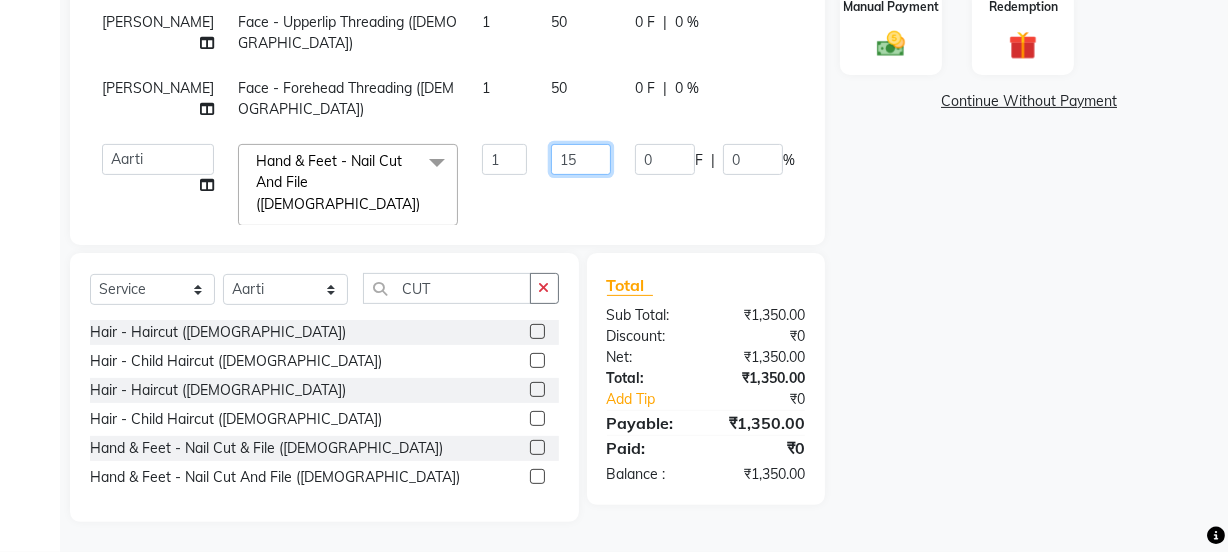 type on "1" 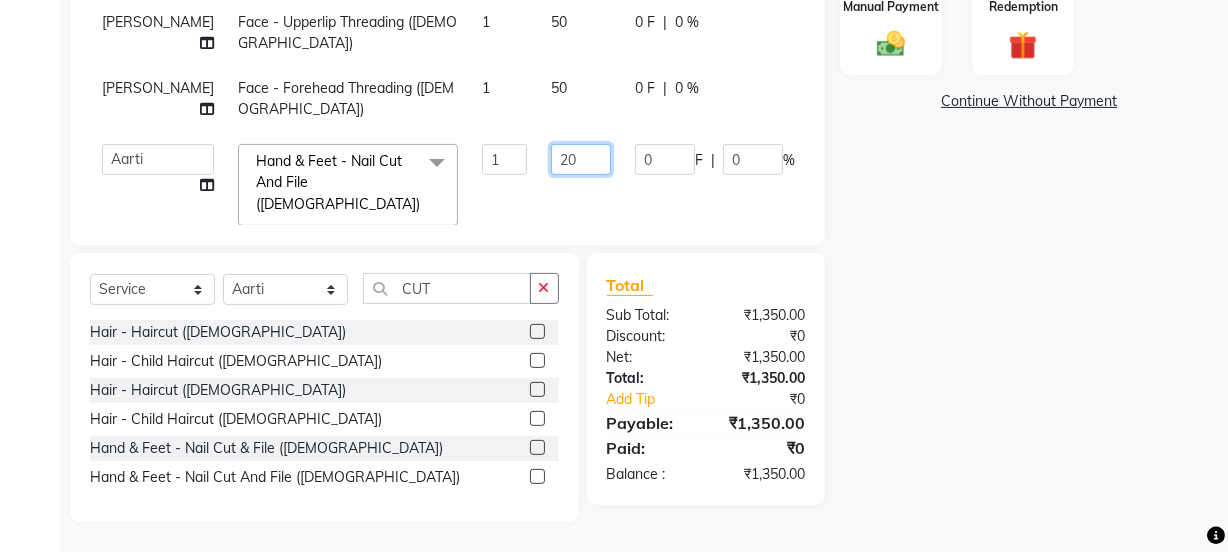 type on "200" 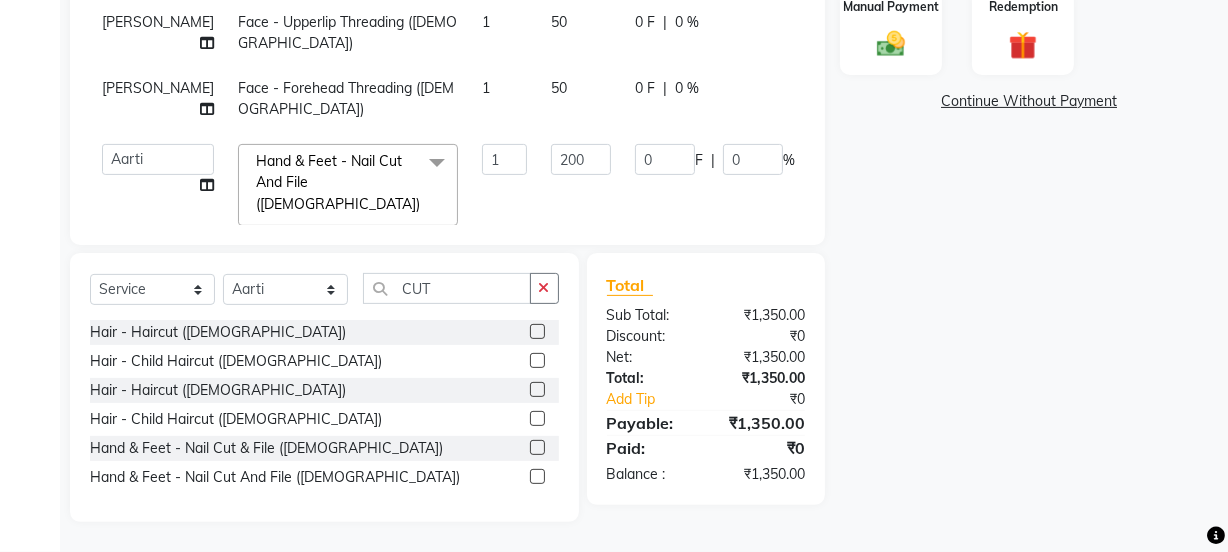 click on "Name: [PERSON_NAME] Membership:  No Active Membership  Total Visits:  2 Card on file:  0 Last Visit:   [DATE] Points:   0  Coupon Code Apply Service Total:  ₹1,350.00  Discount:  Percentage   Fixed  0 Manual Payment Redemption  Continue Without Payment" 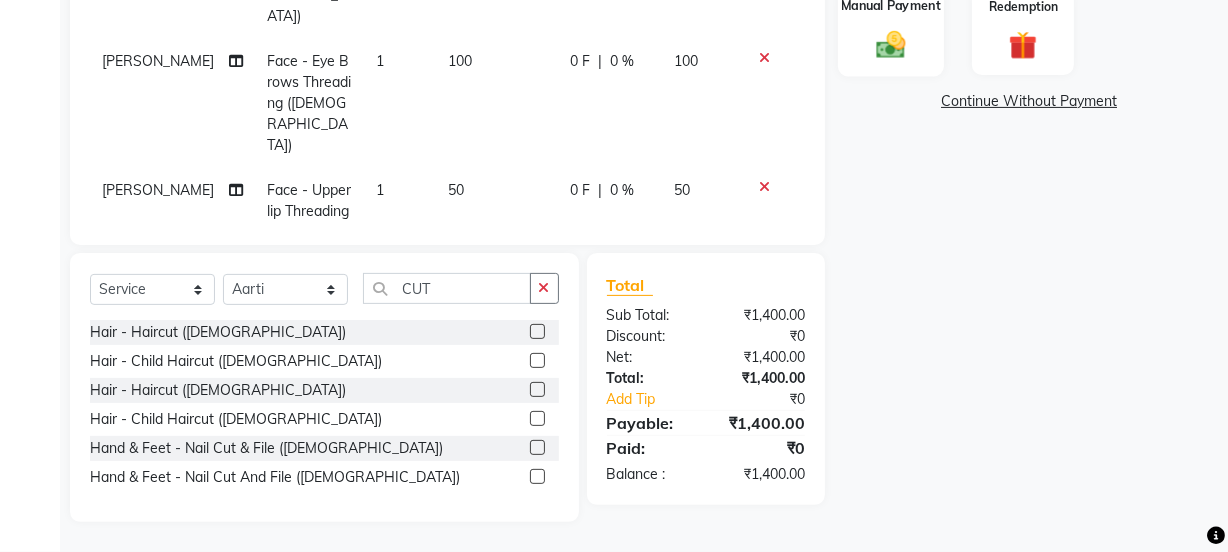 click 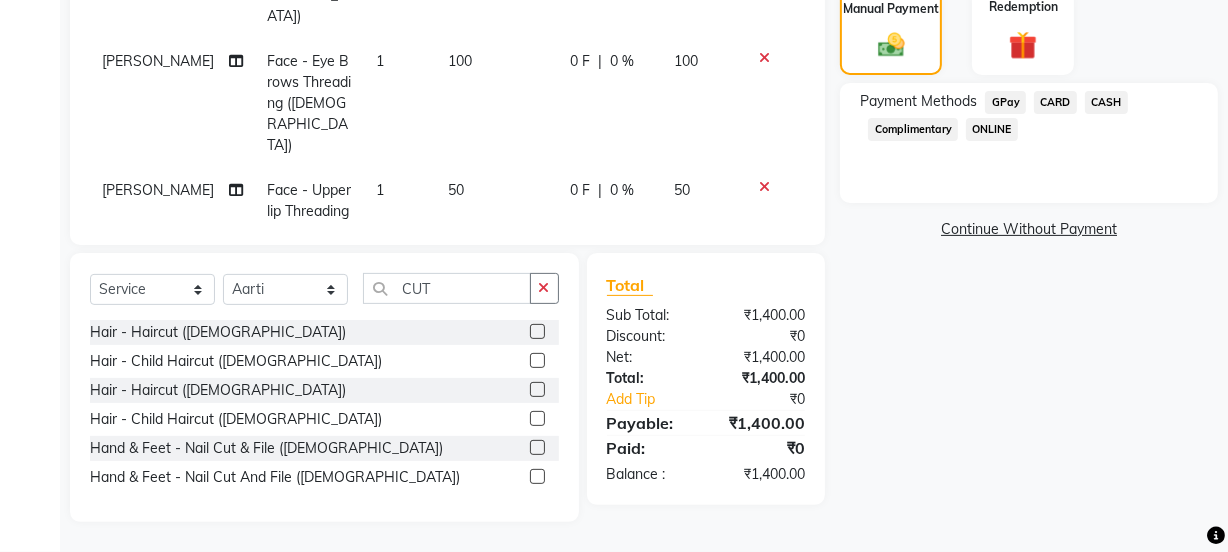 click on "CASH" 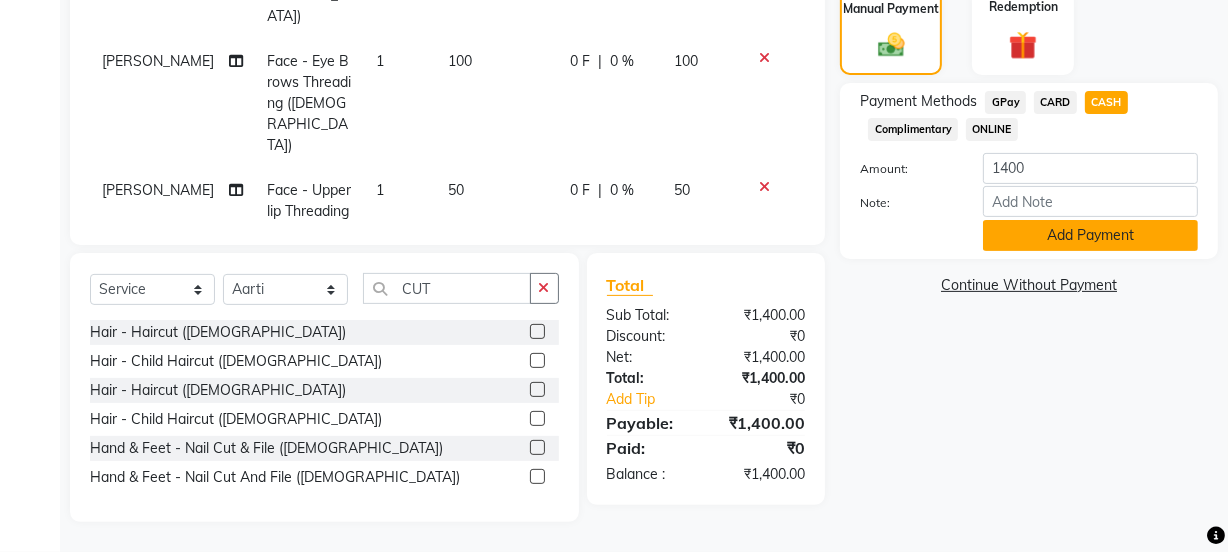 click on "Add Payment" 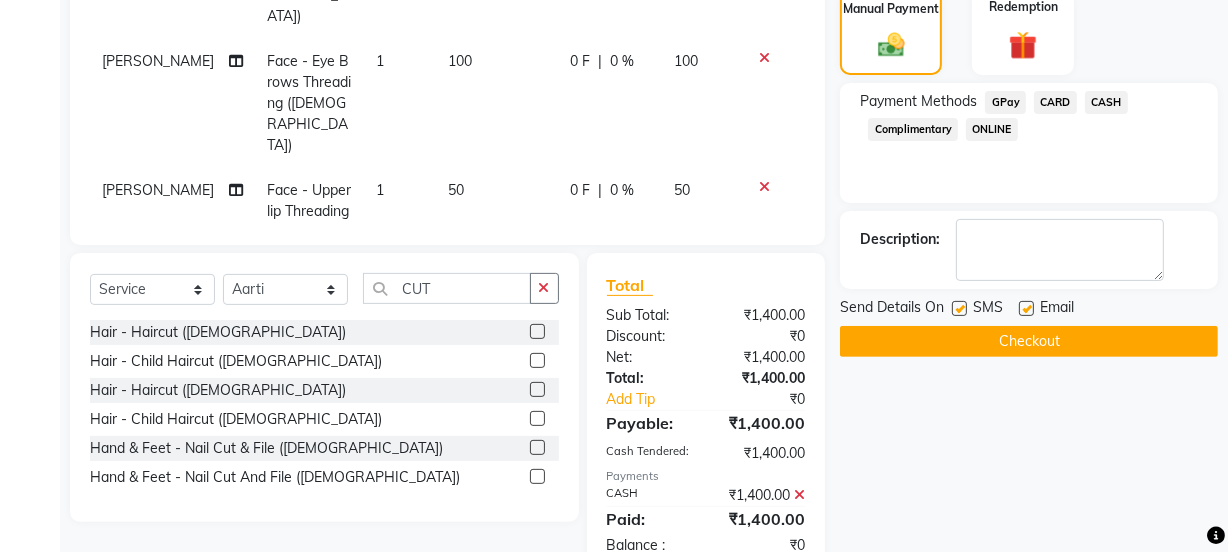 click on "Checkout" 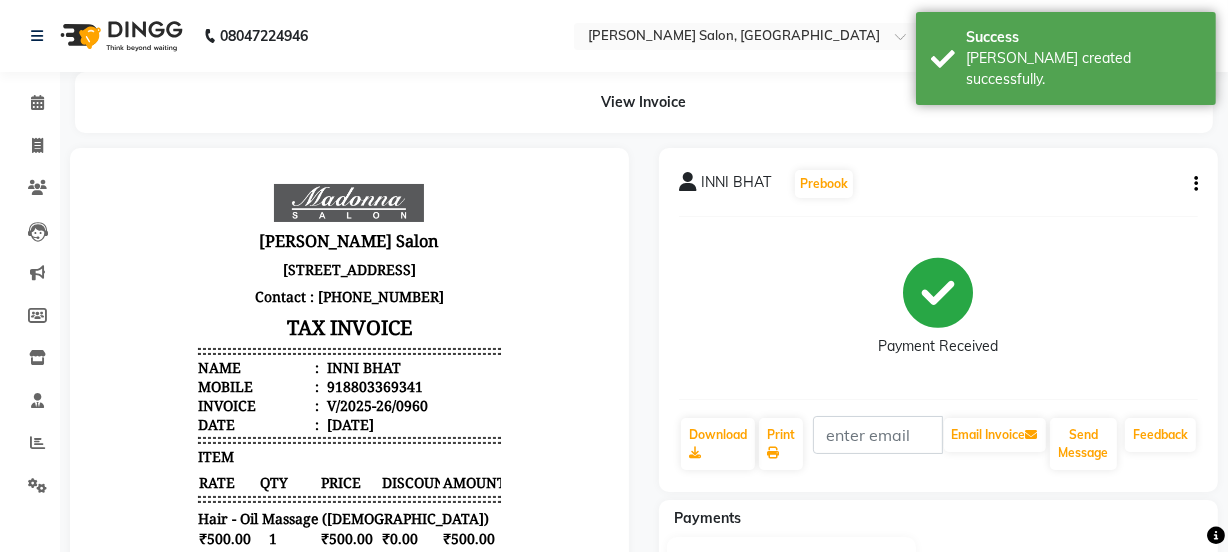 scroll, scrollTop: 0, scrollLeft: 0, axis: both 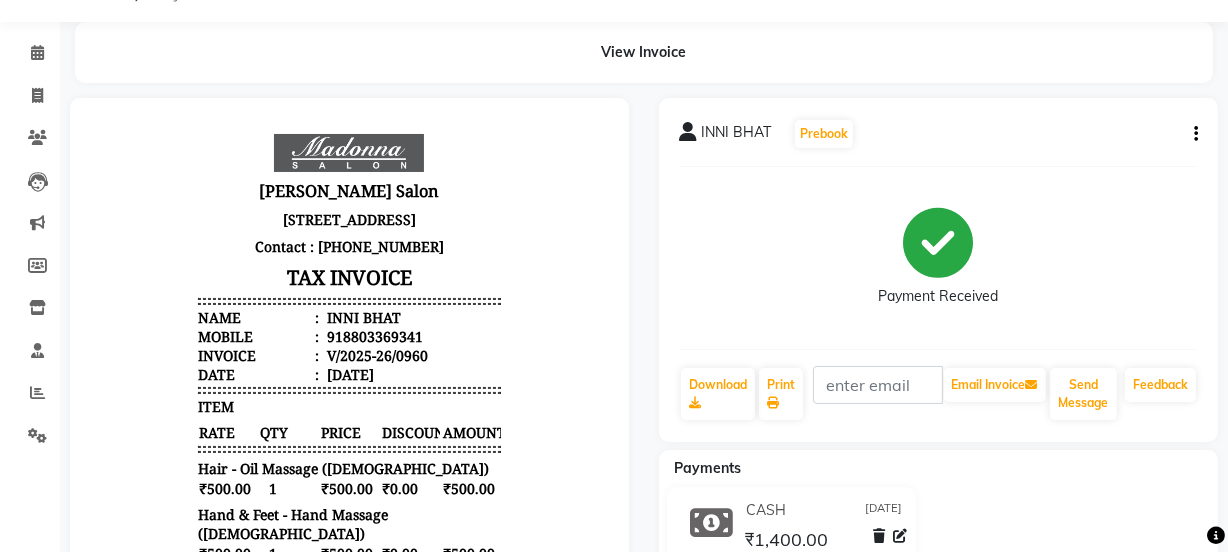 select on "service" 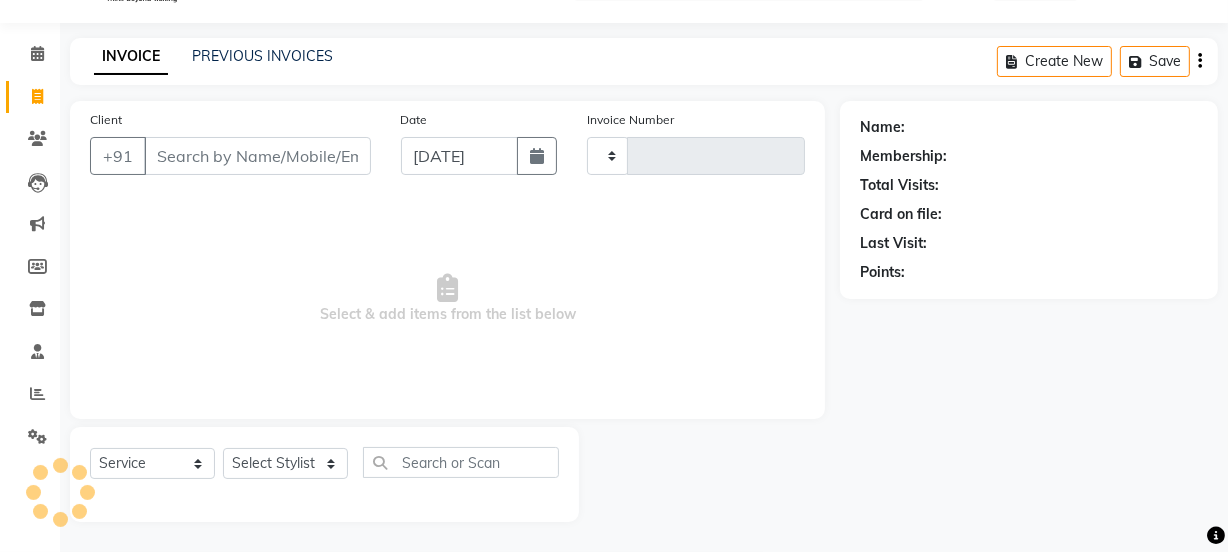 type on "0961" 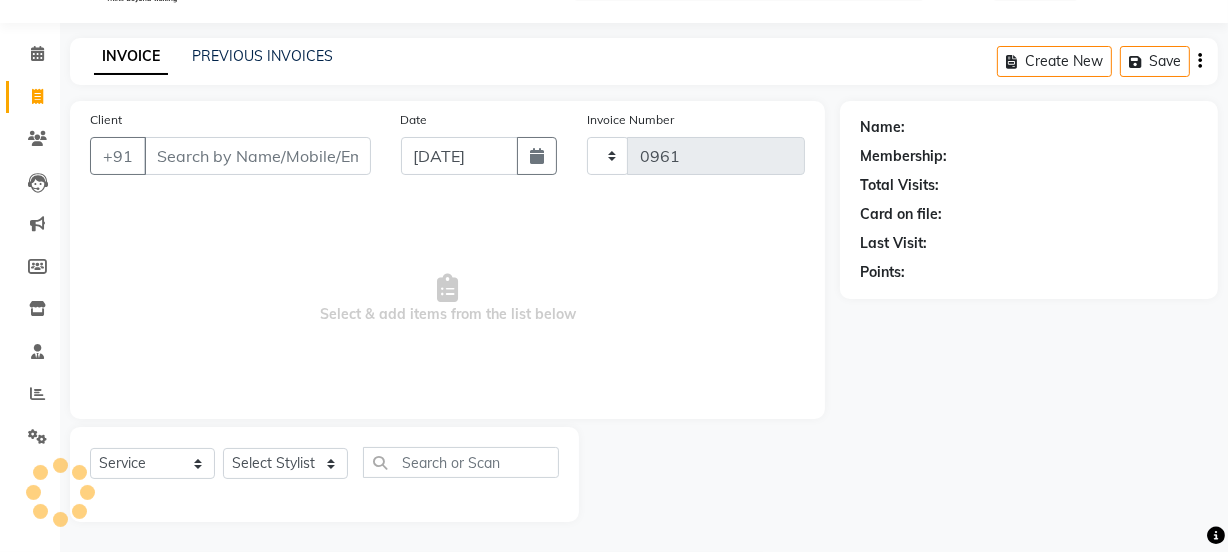 select on "7672" 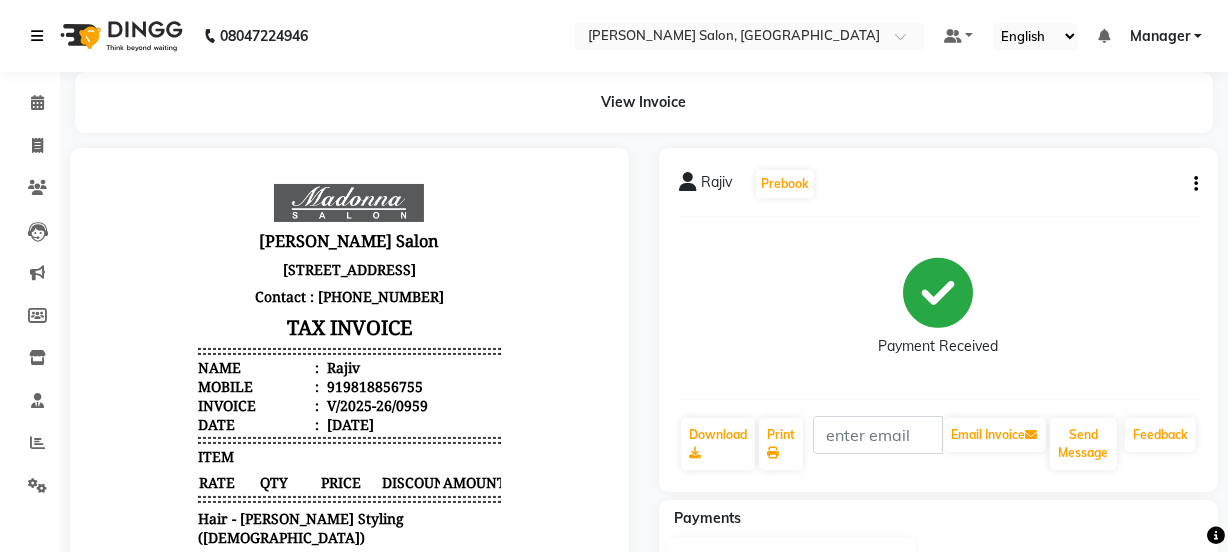 scroll, scrollTop: 0, scrollLeft: 0, axis: both 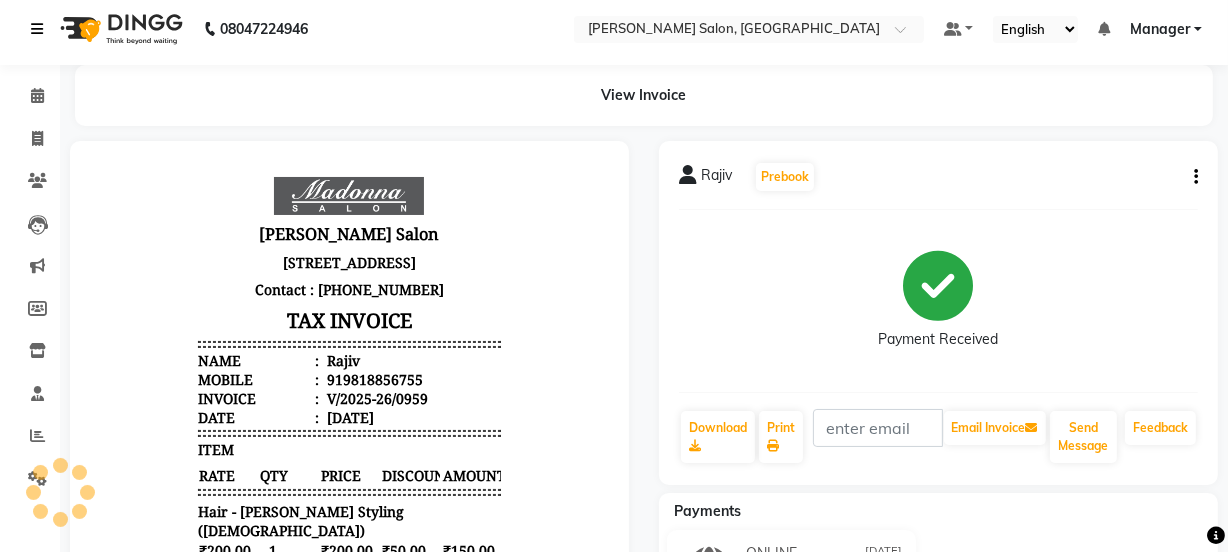 select on "7672" 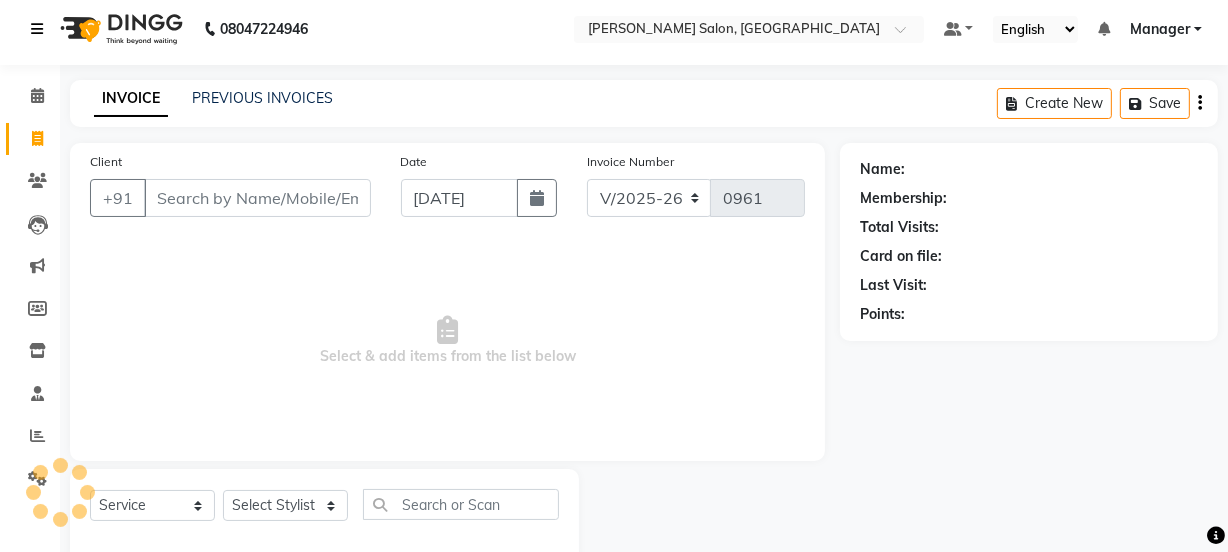 scroll, scrollTop: 50, scrollLeft: 0, axis: vertical 